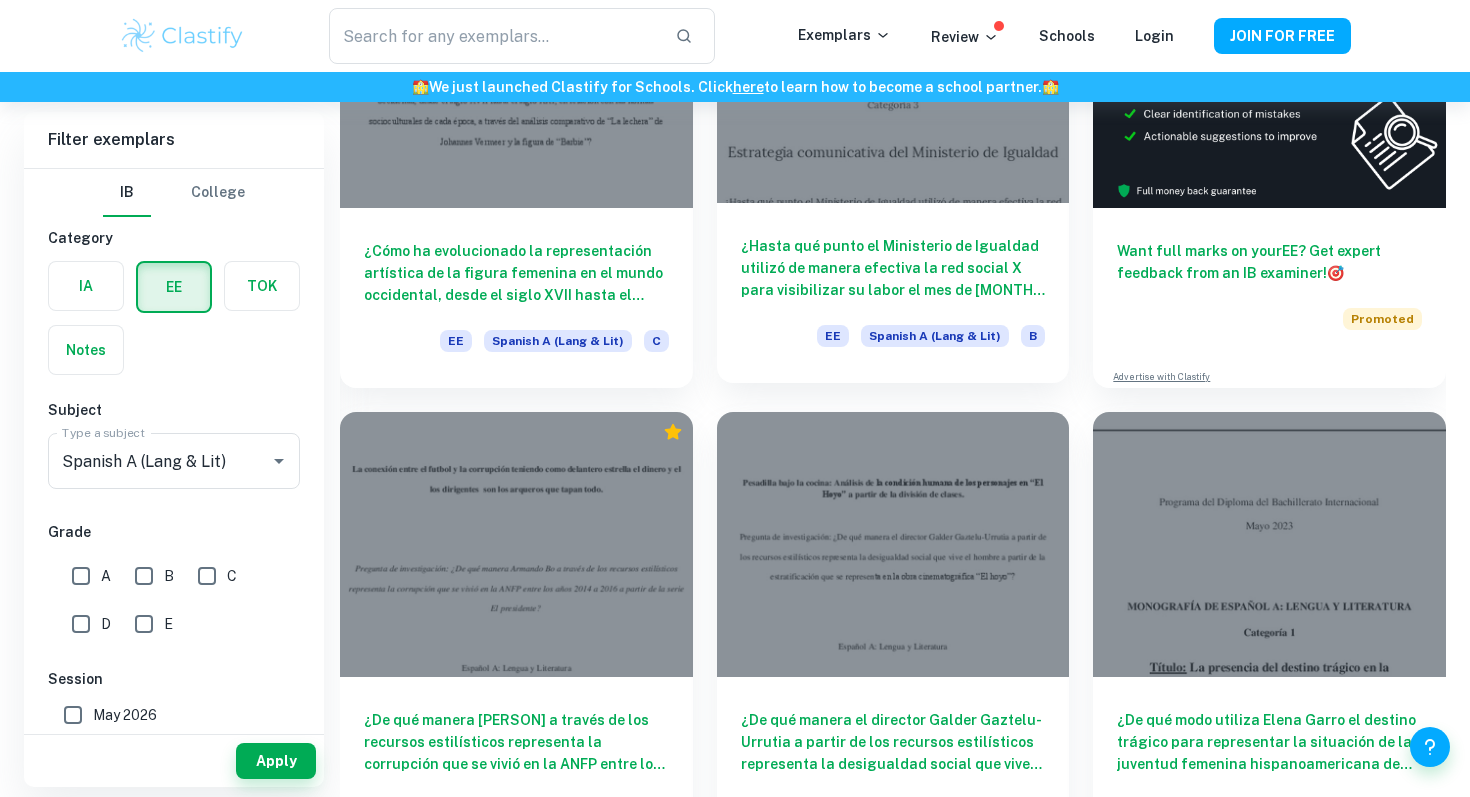 scroll, scrollTop: 337, scrollLeft: 0, axis: vertical 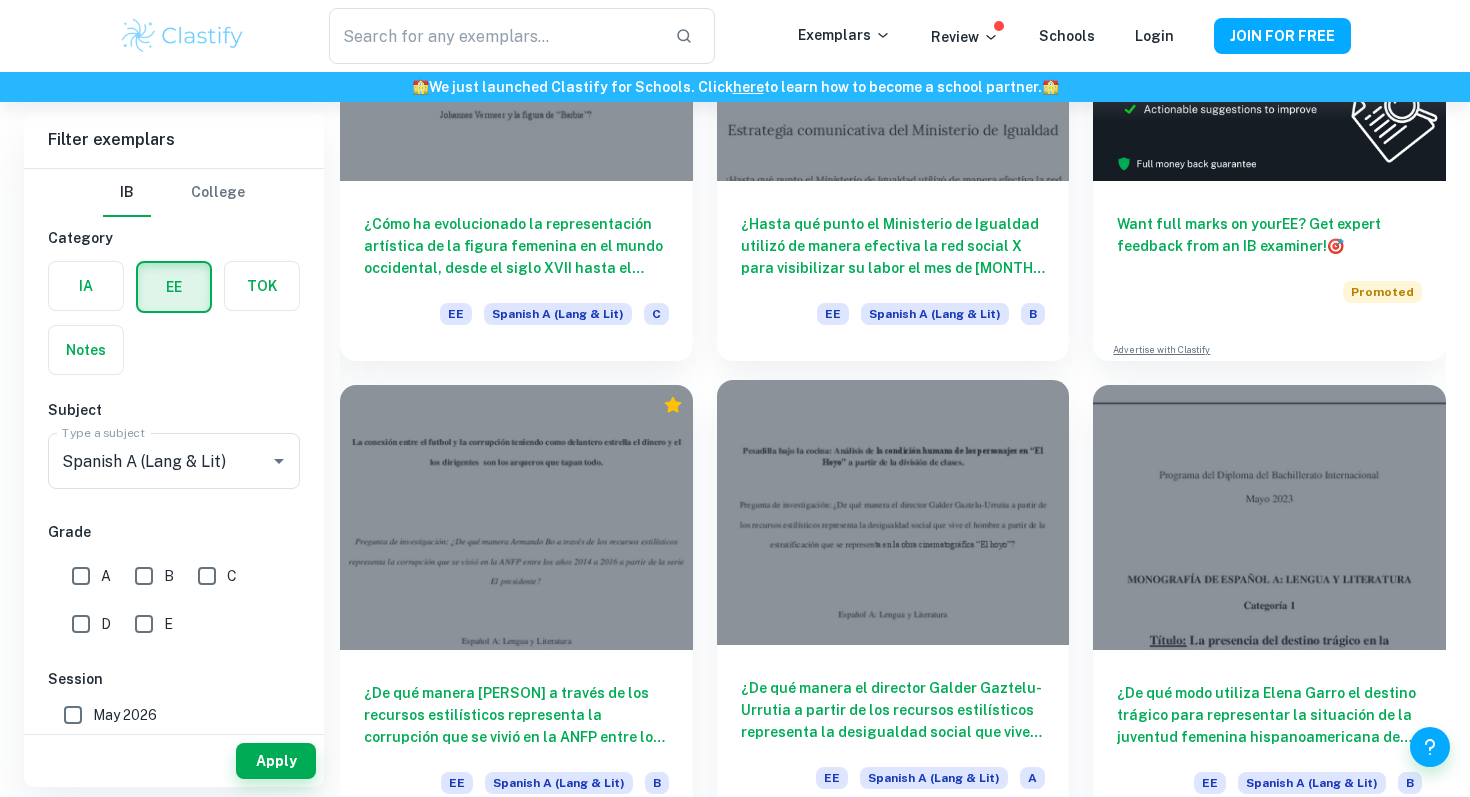 click at bounding box center (893, 512) 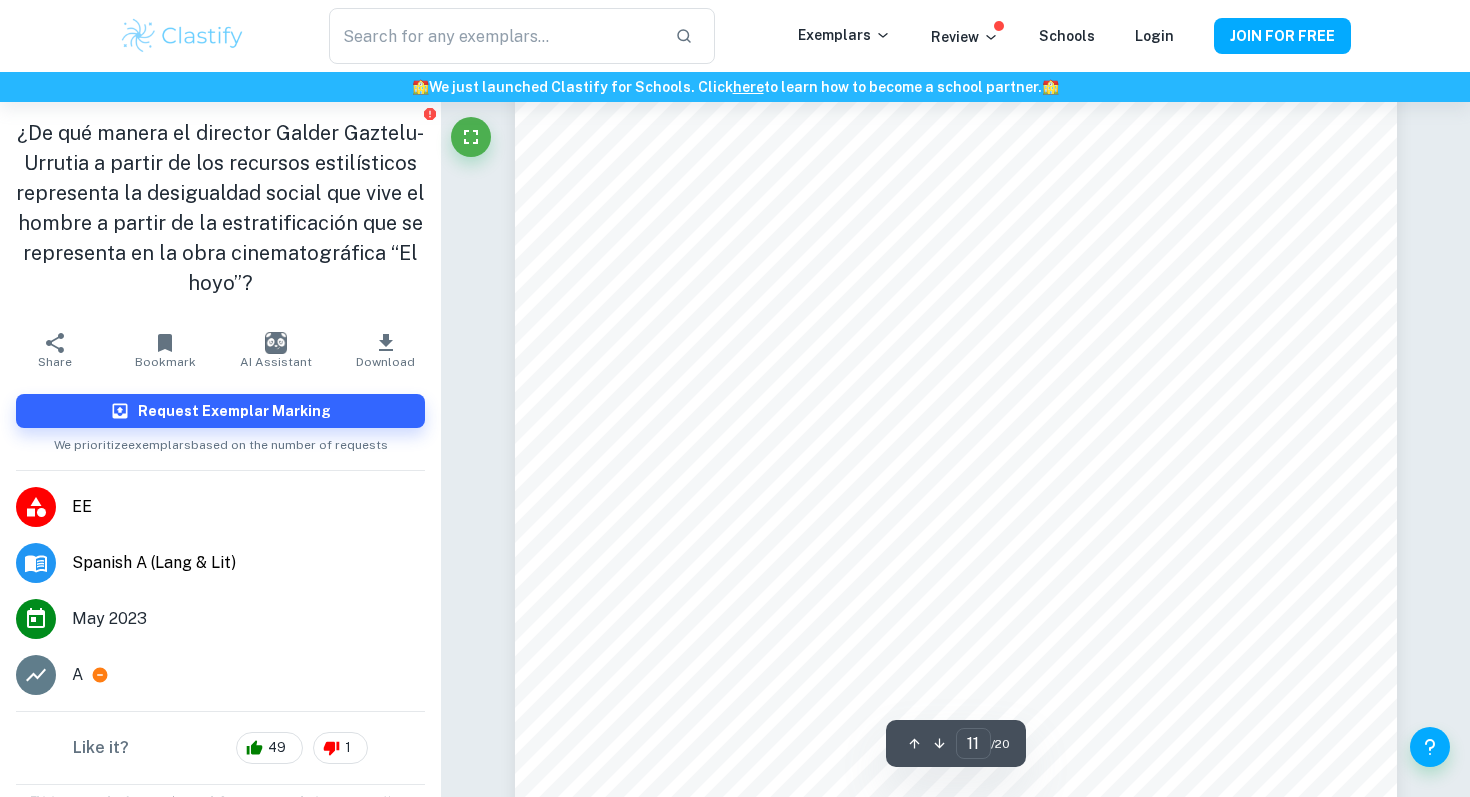 scroll, scrollTop: 12200, scrollLeft: 0, axis: vertical 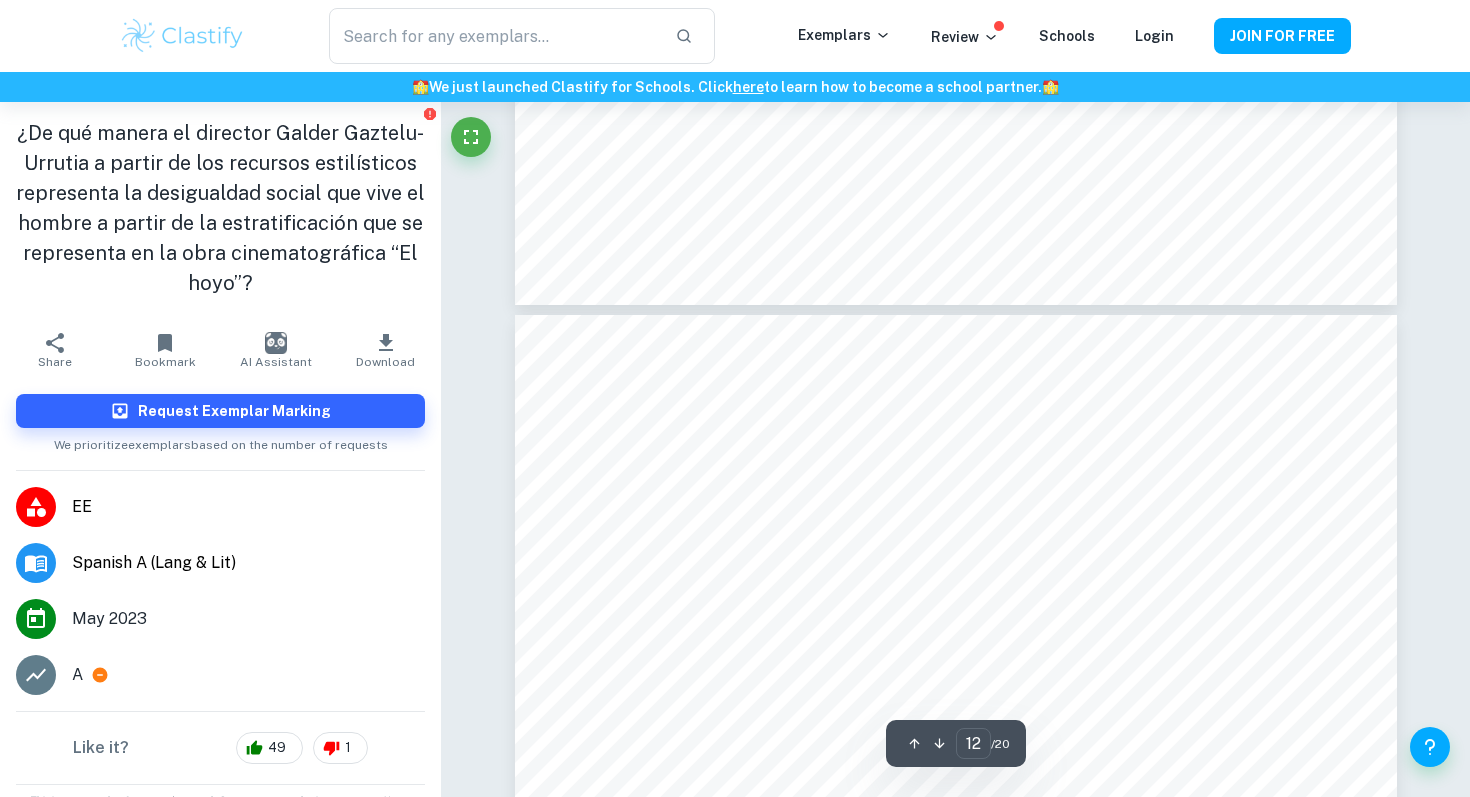 type on "13" 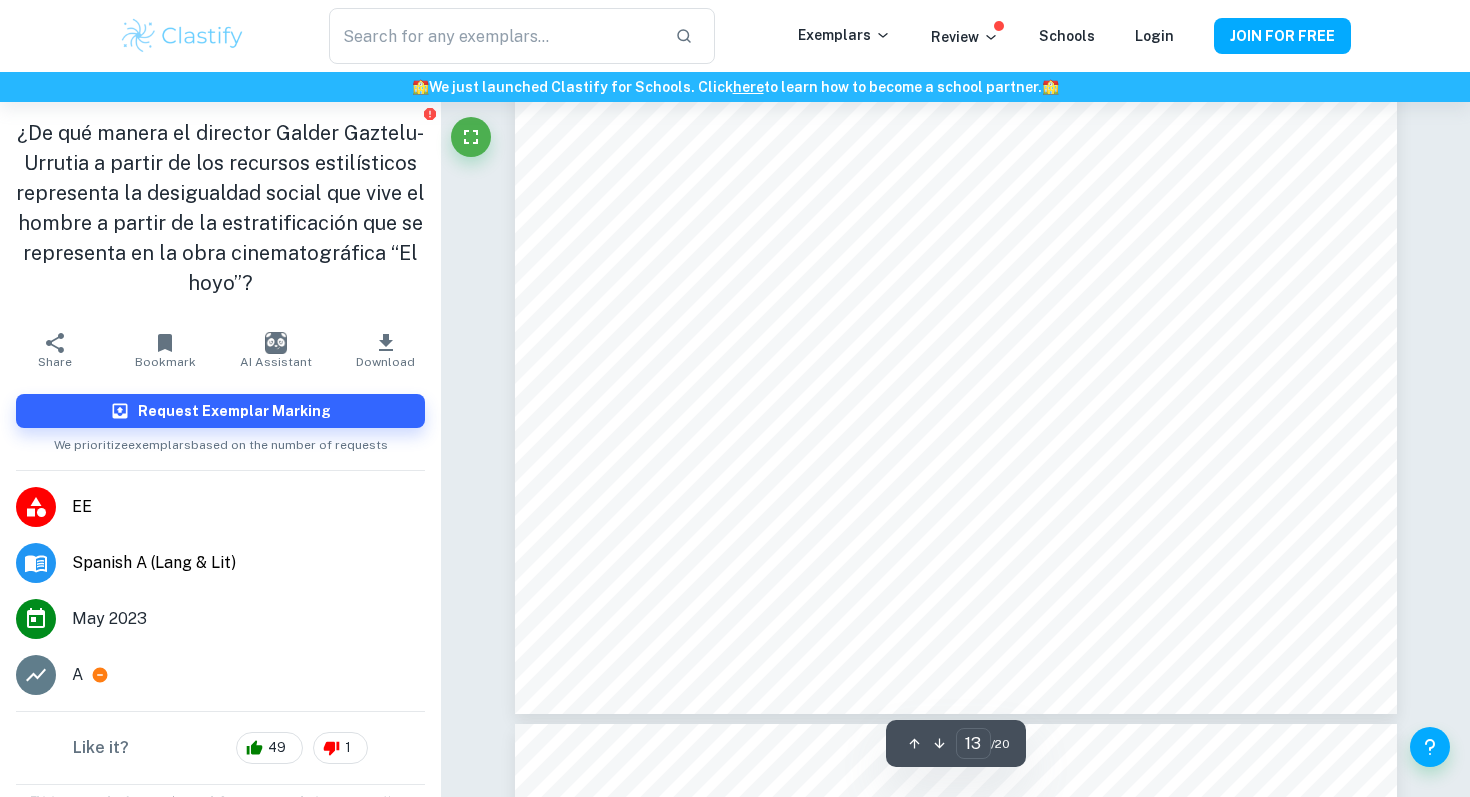 scroll, scrollTop: 15092, scrollLeft: 0, axis: vertical 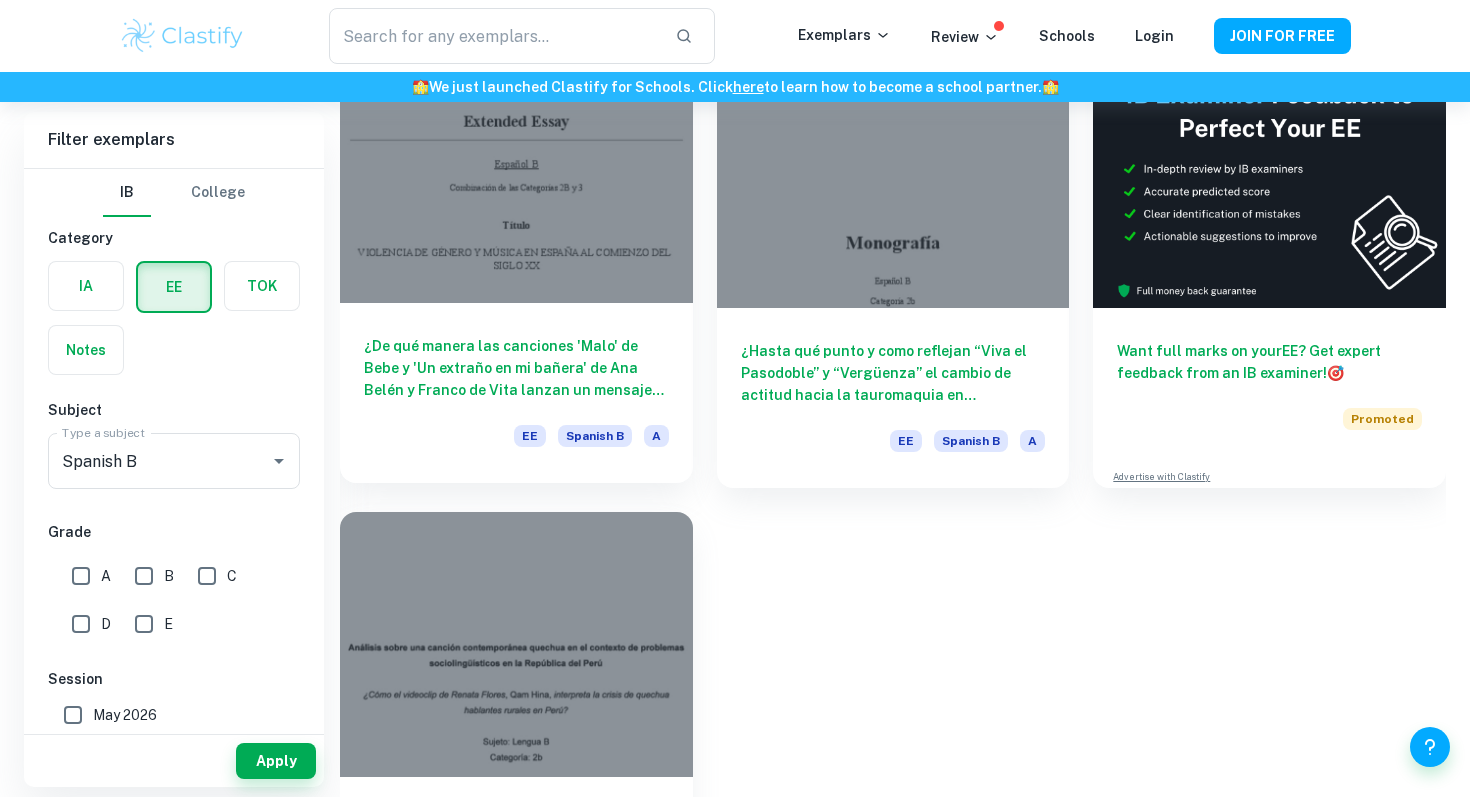 click on "¿De qué manera las canciones 'Malo' de Bebe y 'Un extraño en mi bañera' de Ana Belén y Franco de Vita lanzan un mensaje sobre la violencia de género en España al comienzo del siglo XX?" at bounding box center [516, 368] 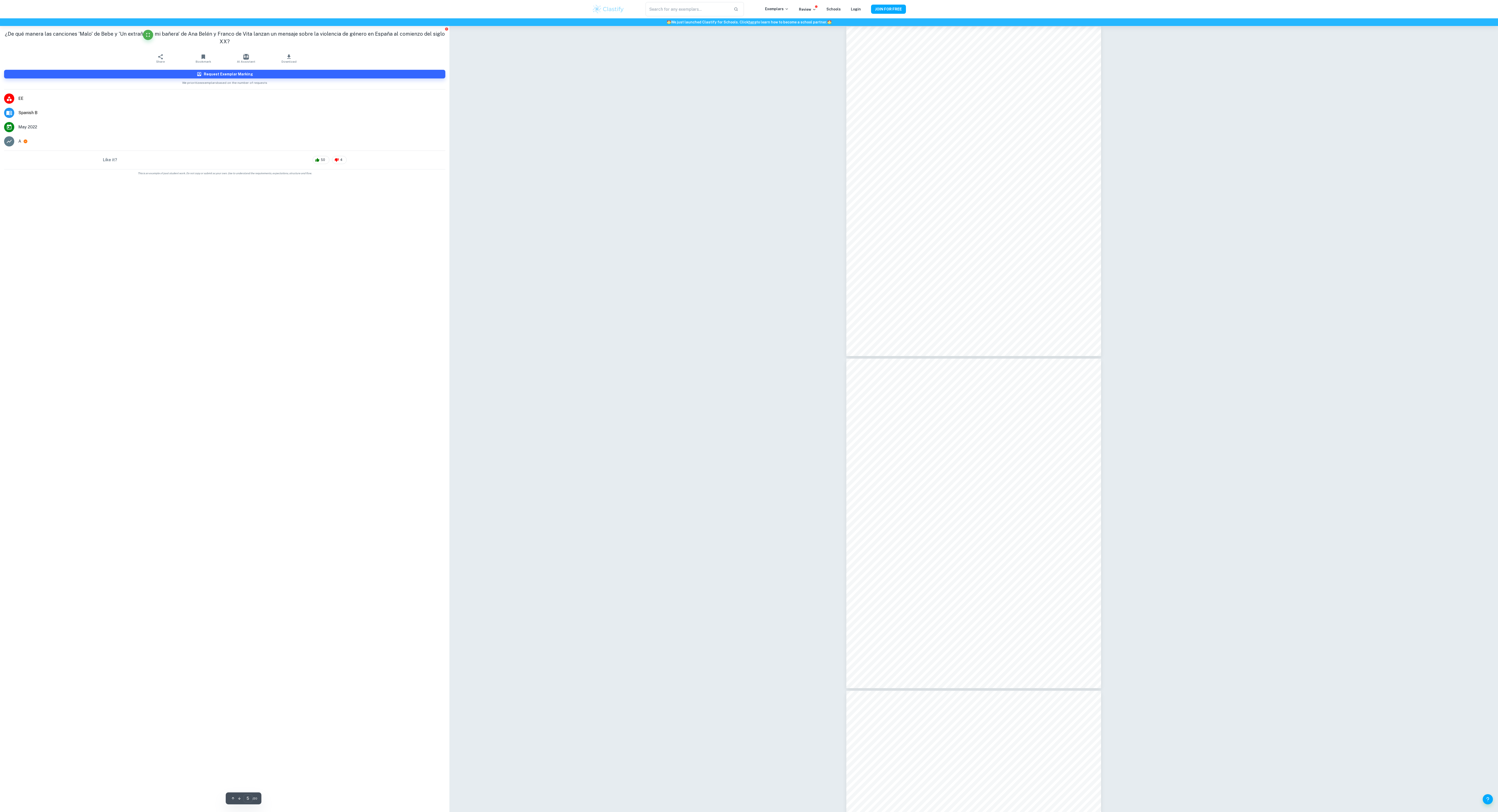 scroll, scrollTop: 1414, scrollLeft: 0, axis: vertical 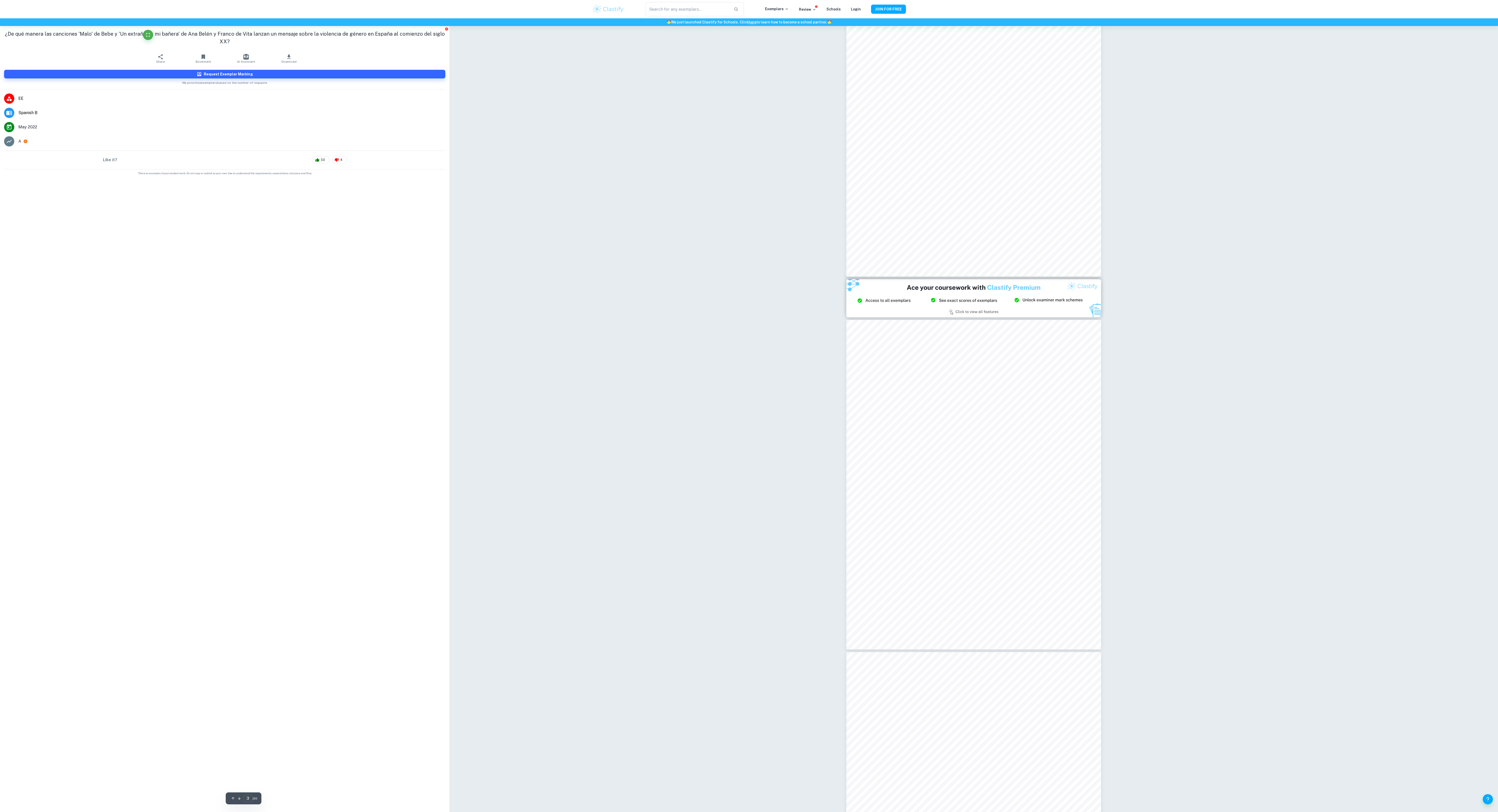 type on "2" 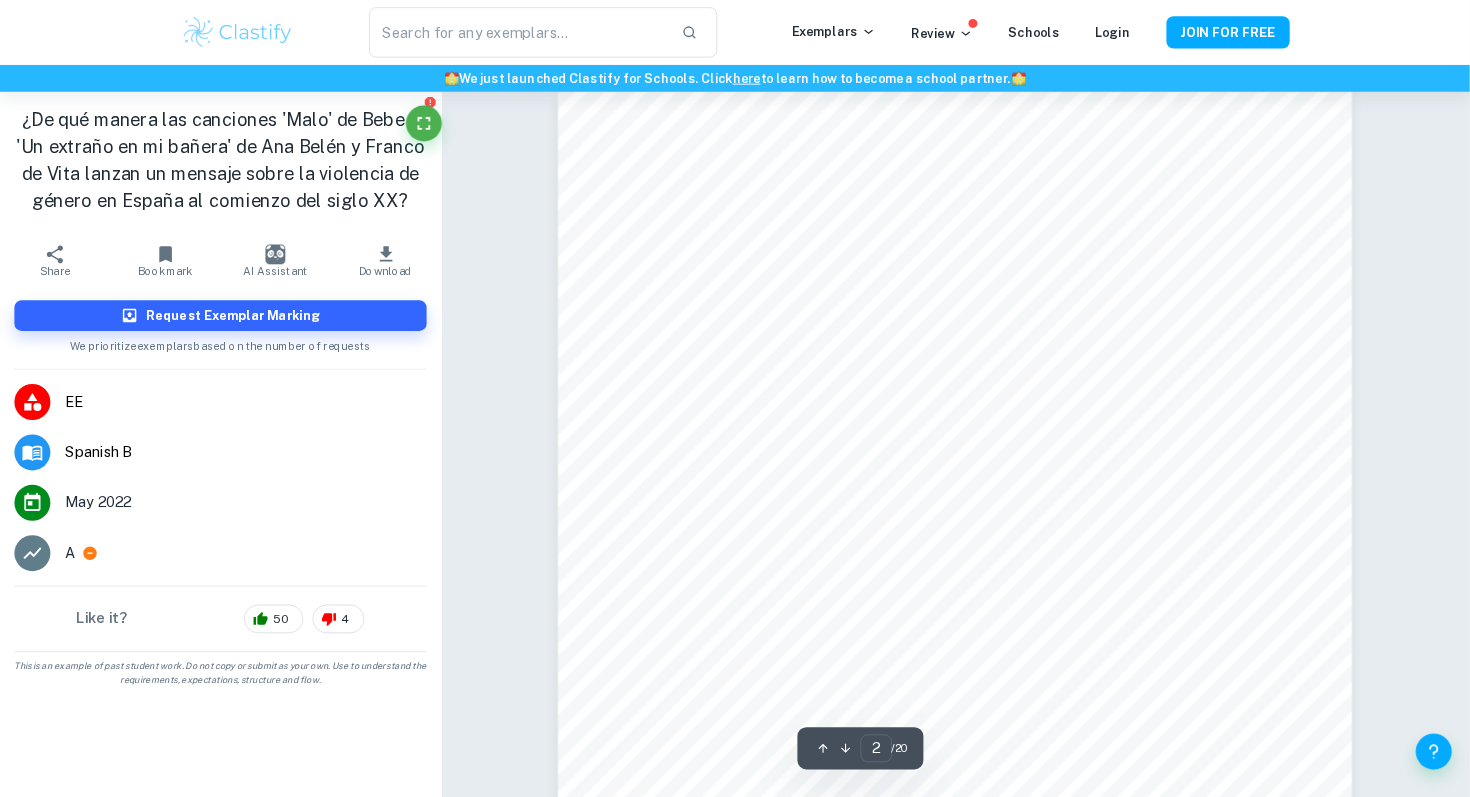 scroll, scrollTop: 1314, scrollLeft: 0, axis: vertical 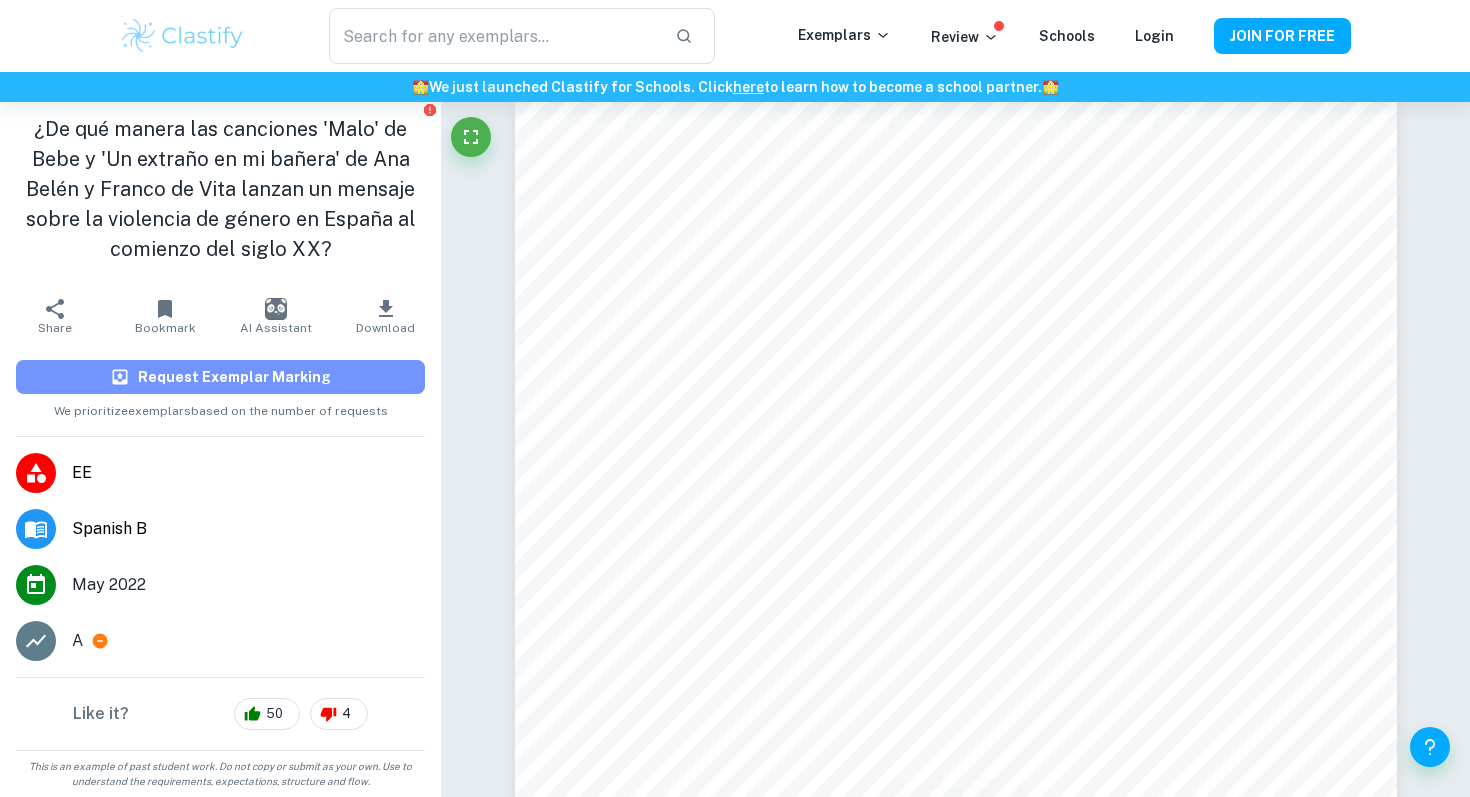 click on "Request Exemplar Marking" at bounding box center (220, 377) 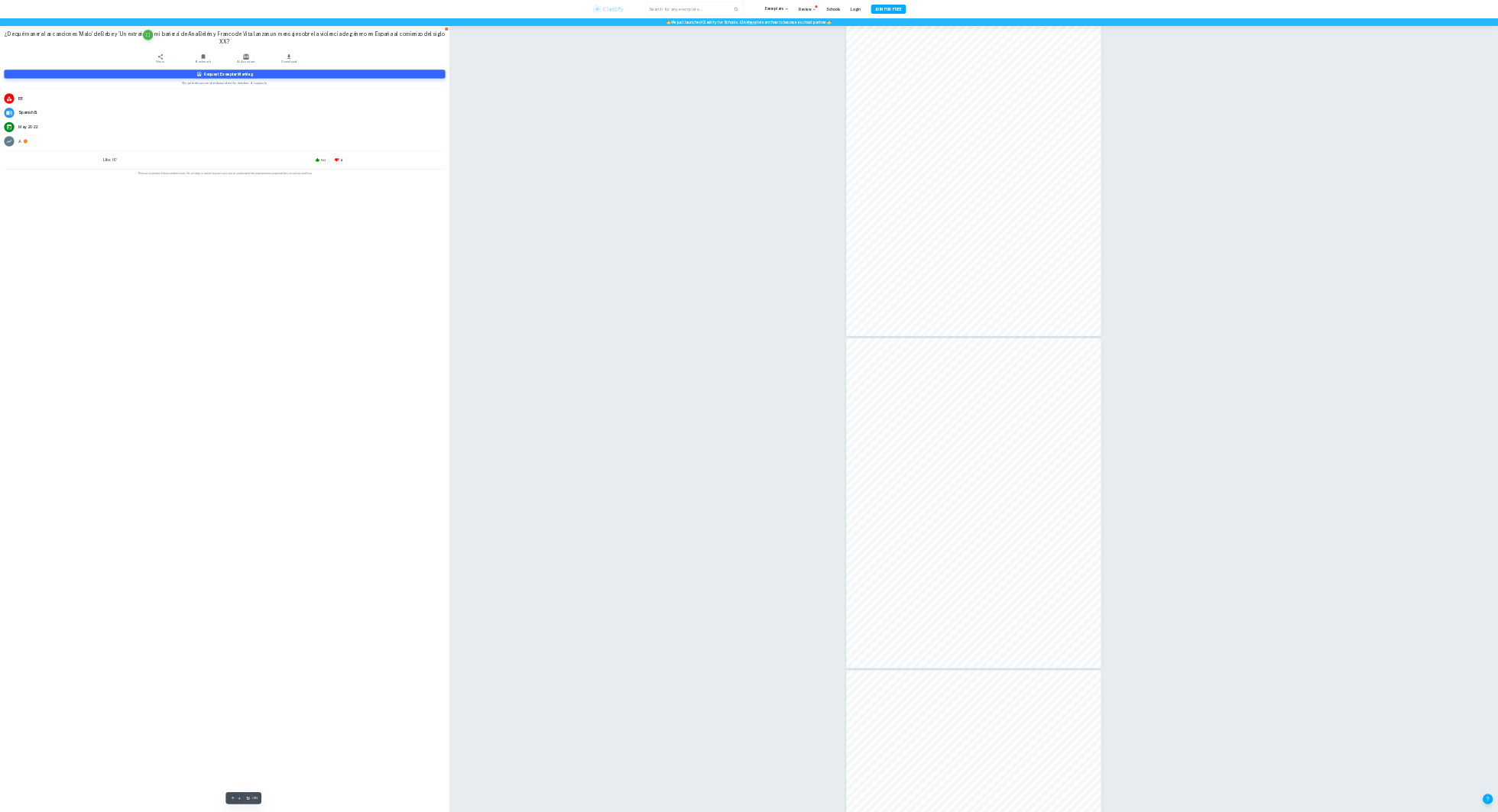 scroll, scrollTop: 17522, scrollLeft: 0, axis: vertical 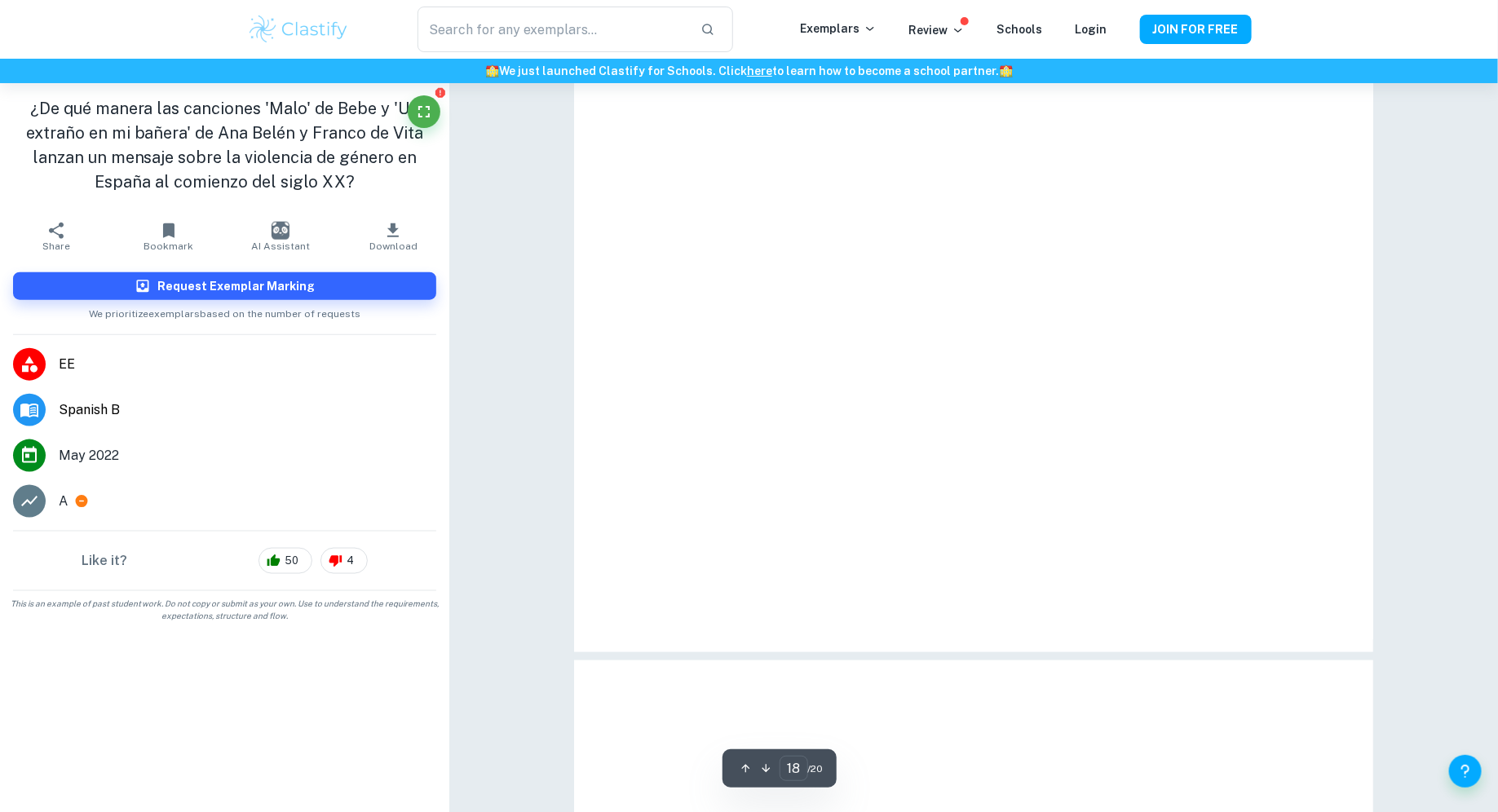 type on "3" 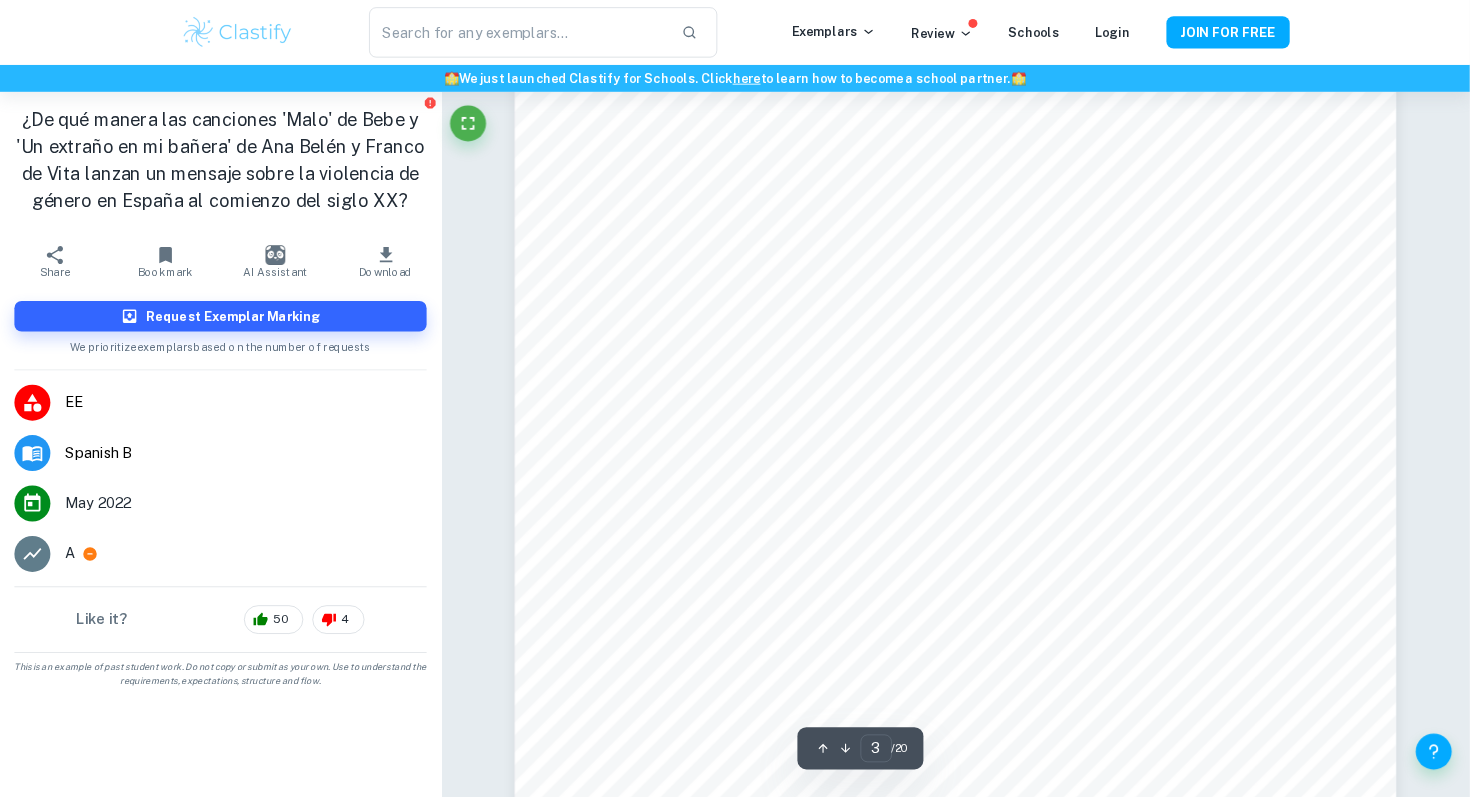 scroll, scrollTop: 3236, scrollLeft: 0, axis: vertical 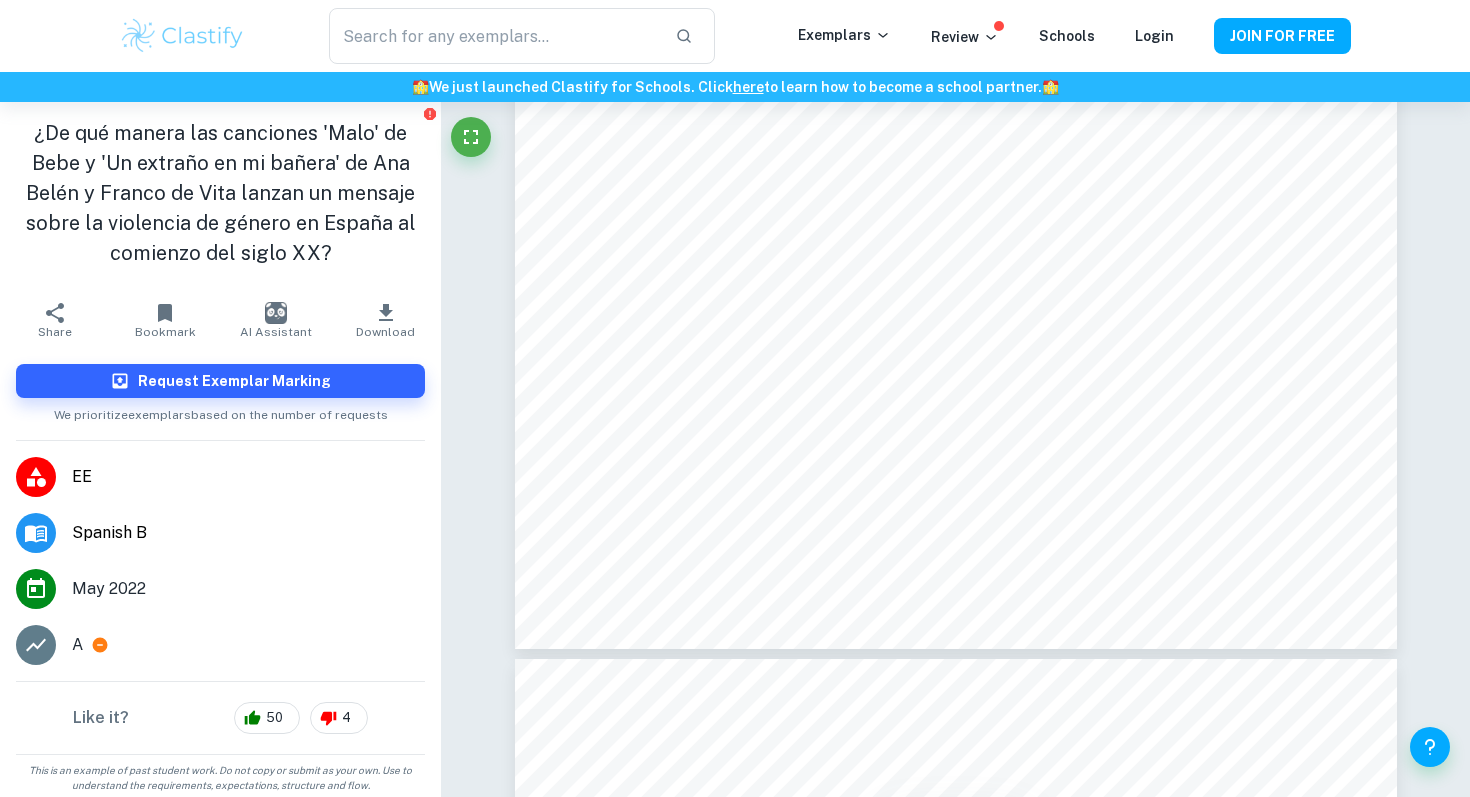 click on "Download" at bounding box center [386, 320] 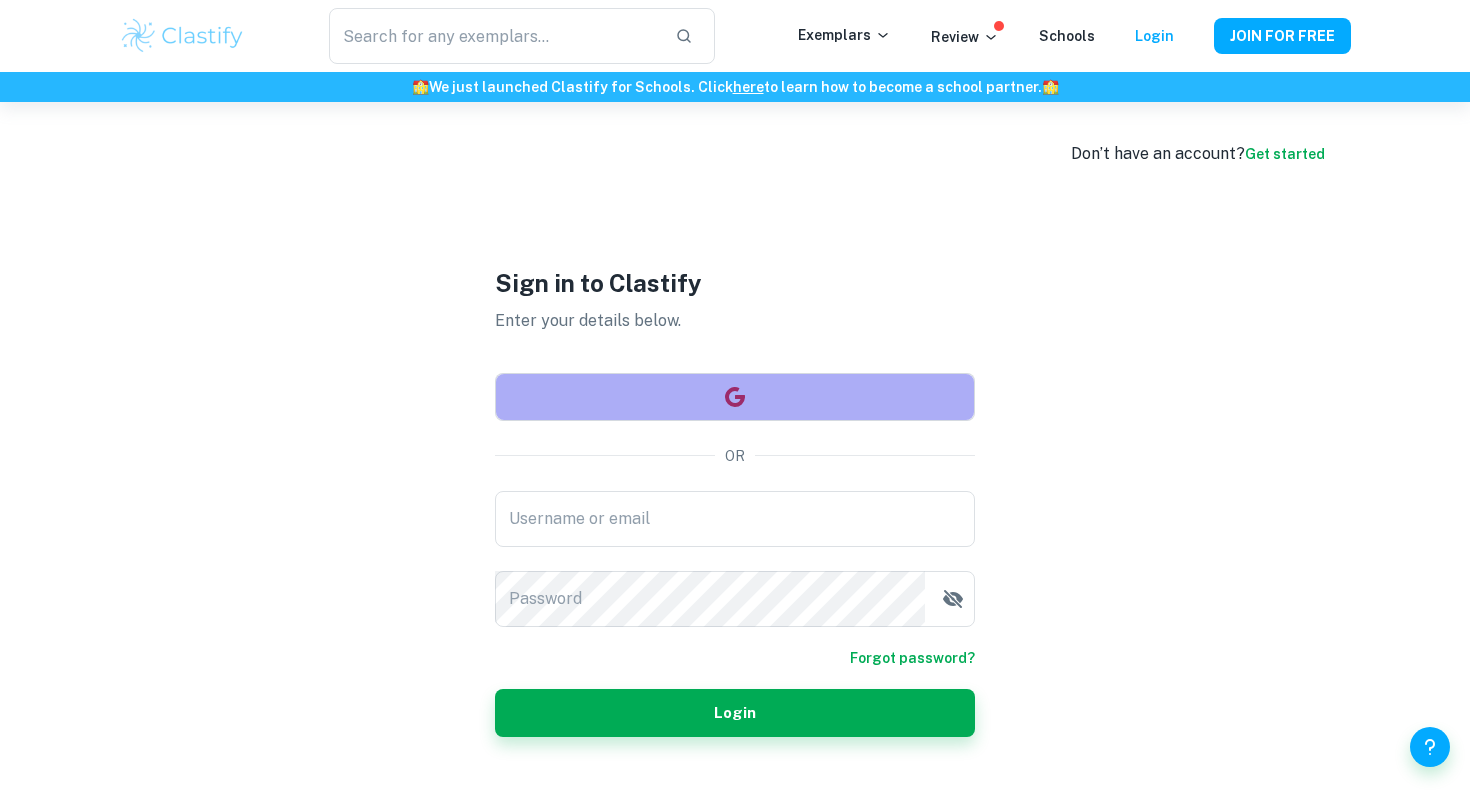 click at bounding box center [735, 397] 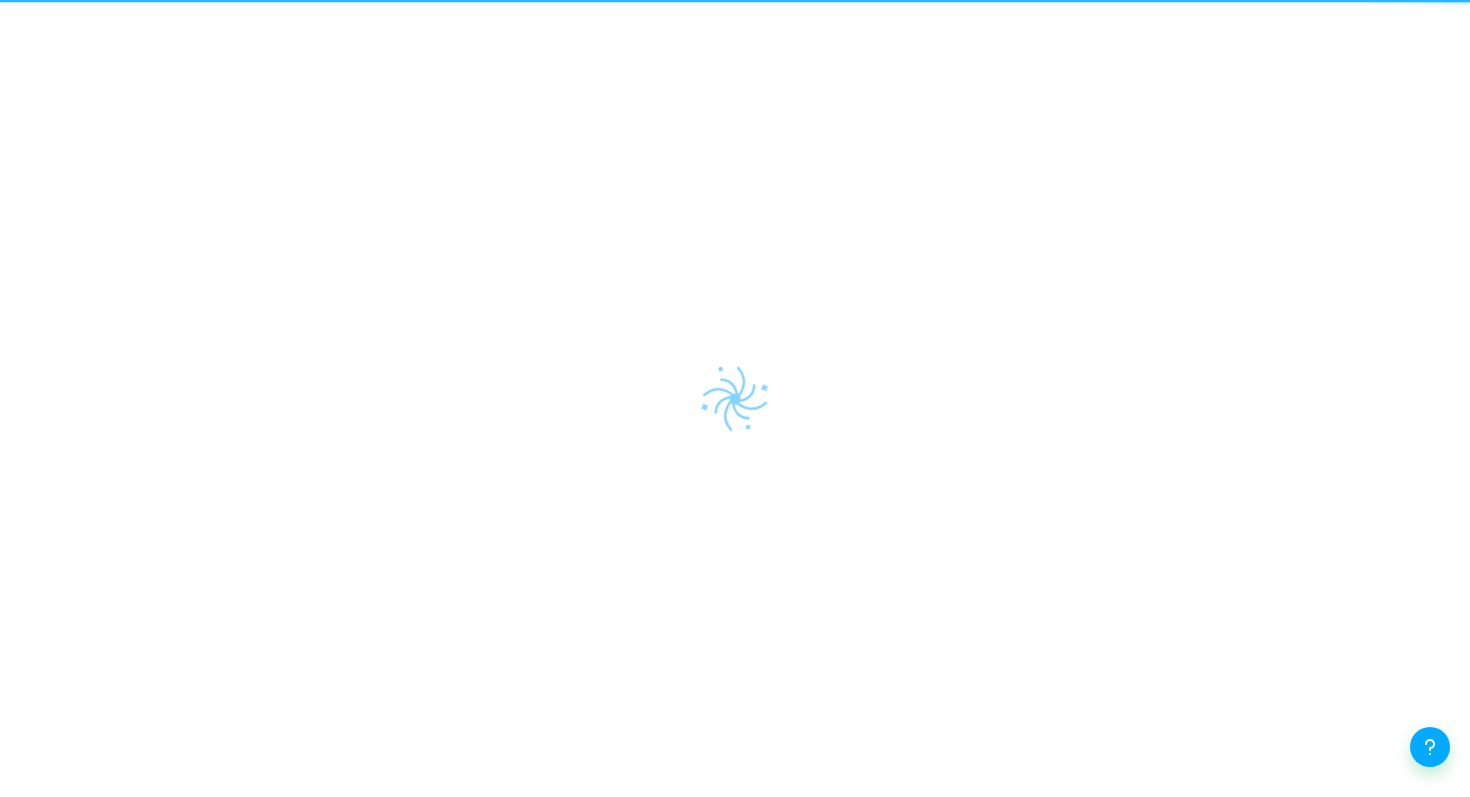 scroll, scrollTop: 0, scrollLeft: 0, axis: both 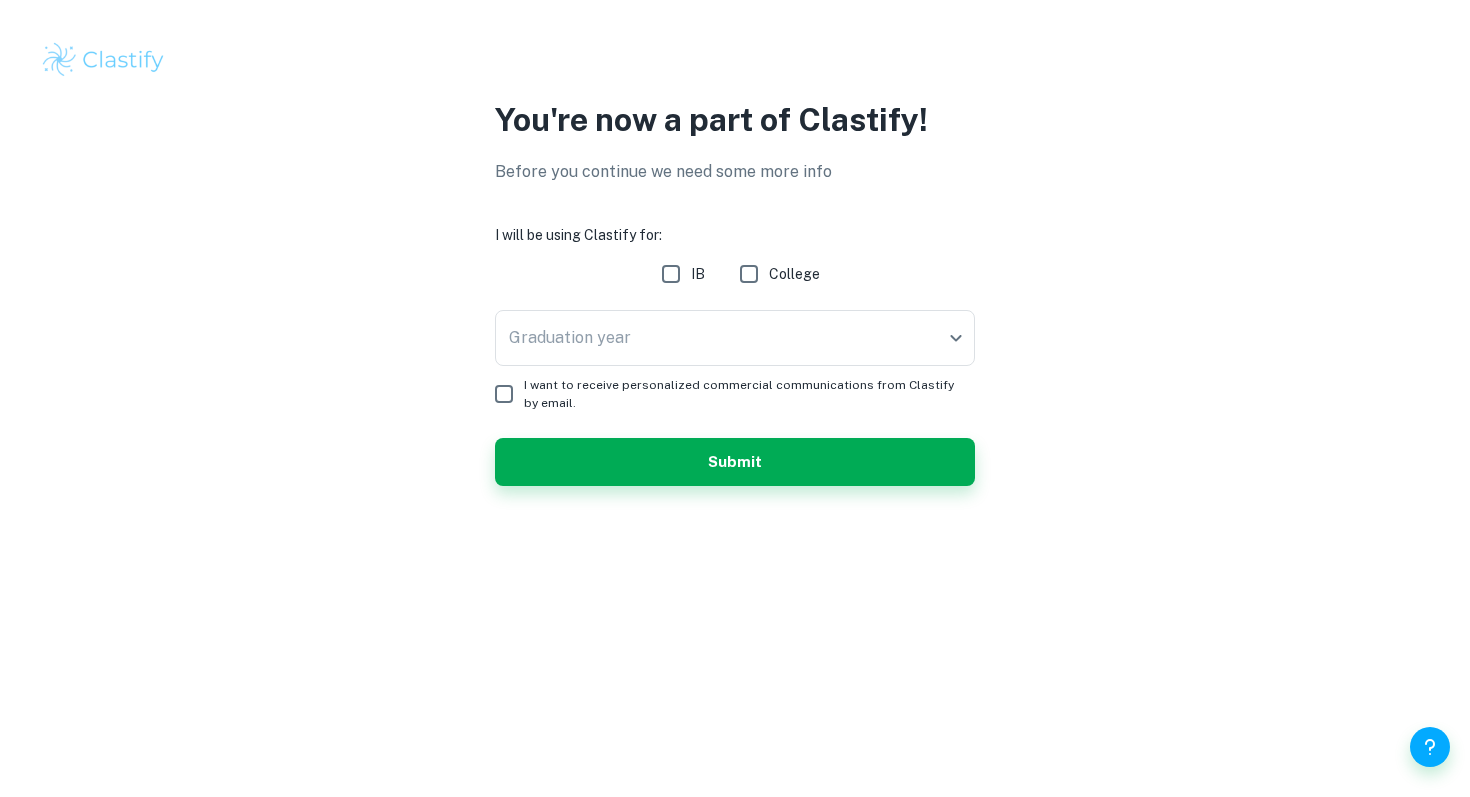 click on "IB" at bounding box center [671, 274] 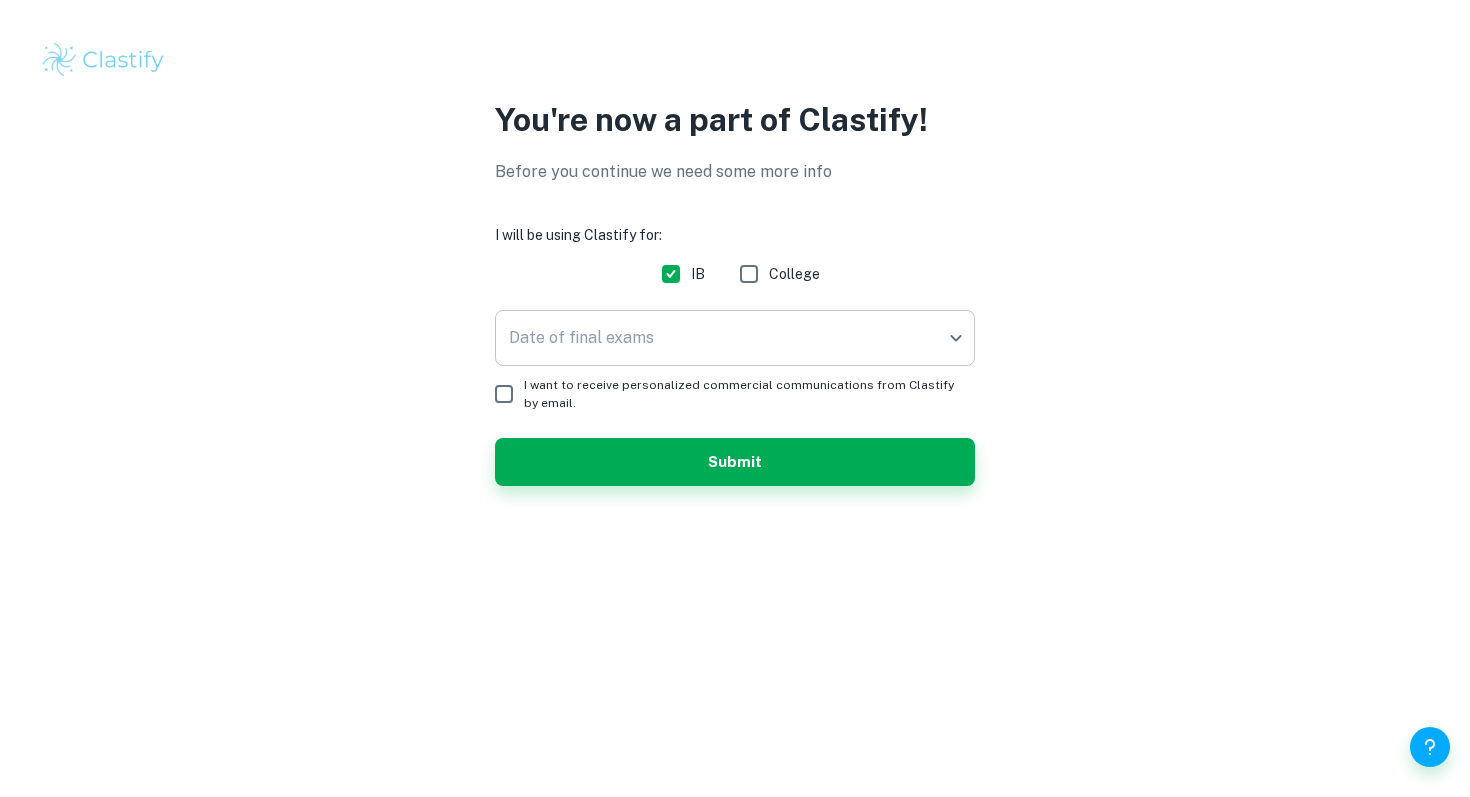 click on "We value your privacy We use cookies to enhance your browsing experience, serve personalised ads or content, and analyse our traffic. By clicking "Accept All", you consent to our use of cookies.   Cookie Policy Customise   Reject All   Accept All   Customise Consent Preferences   We use cookies to help you navigate efficiently and perform certain functions. You will find detailed information about all cookies under each consent category below. The cookies that are categorised as "Necessary" are stored on your browser as they are essential for enabling the basic functionalities of the site. ...  Show more For more information on how Google's third-party cookies operate and handle your data, see:   Google Privacy Policy Necessary Always Active Necessary cookies are required to enable the basic features of this site, such as providing secure log-in or adjusting your consent preferences. These cookies do not store any personally identifiable data. Functional Analytics Performance Advertisement Uncategorised" at bounding box center (735, 398) 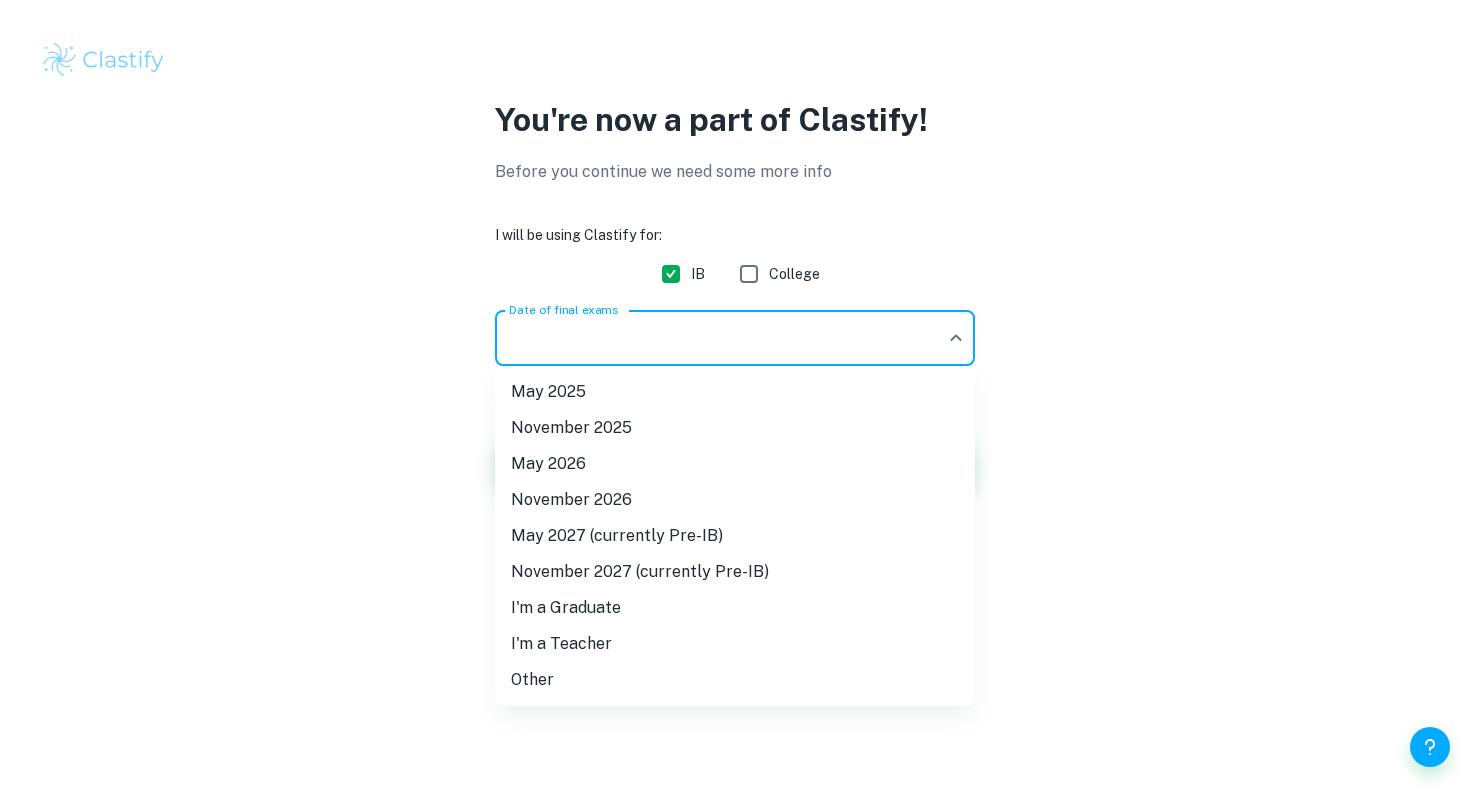 click on "May 2025" at bounding box center (735, 392) 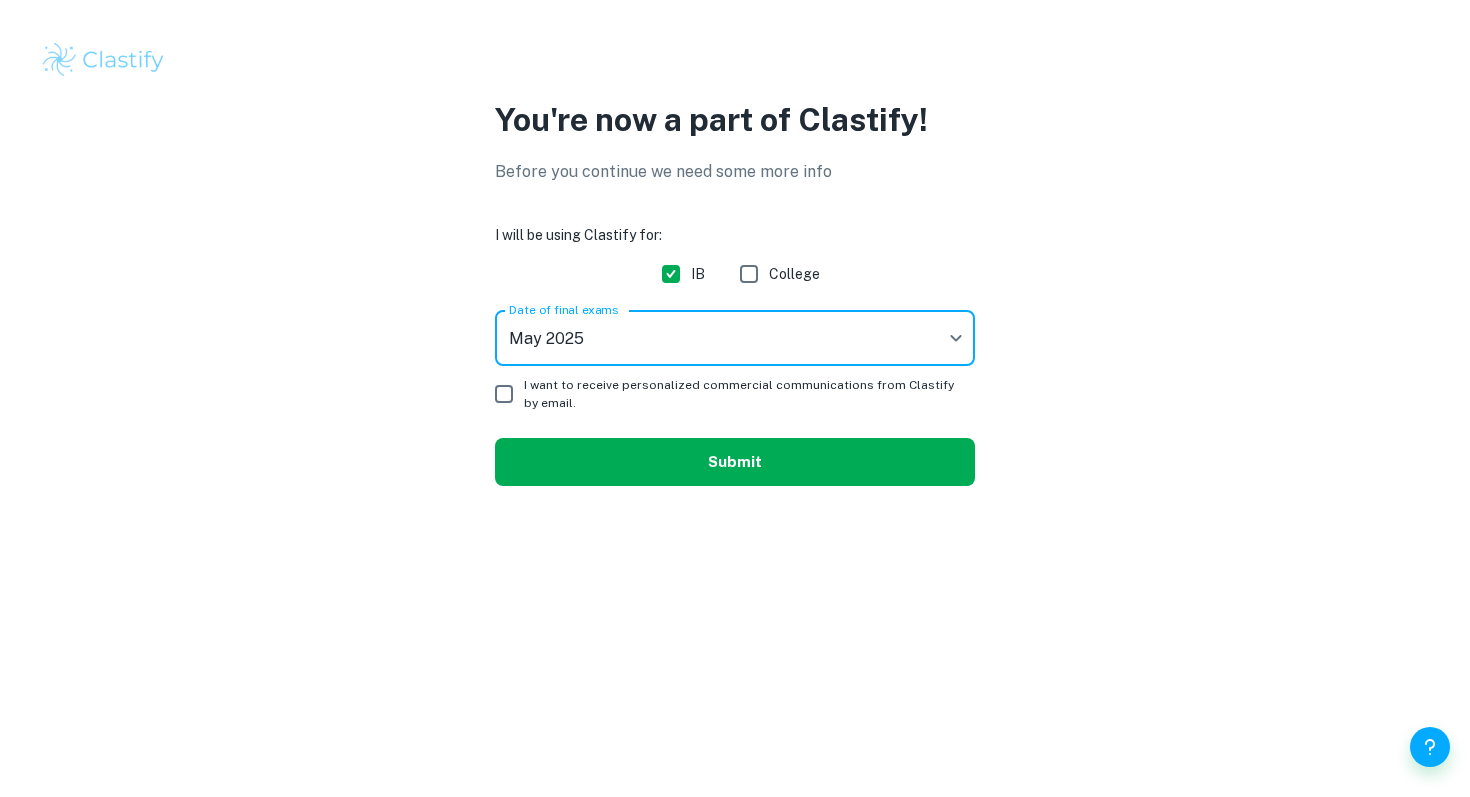 click on "Submit" at bounding box center [735, 462] 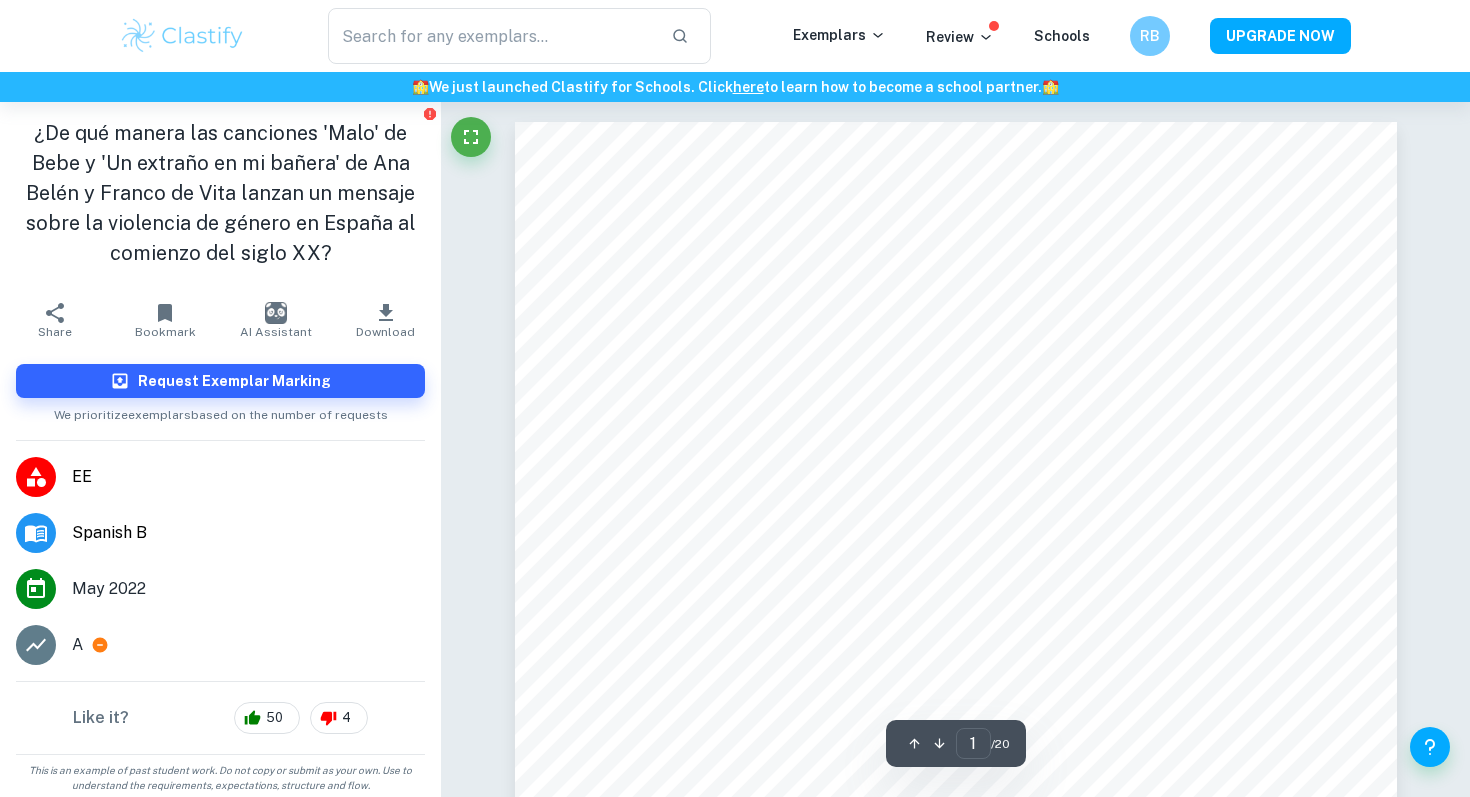 click 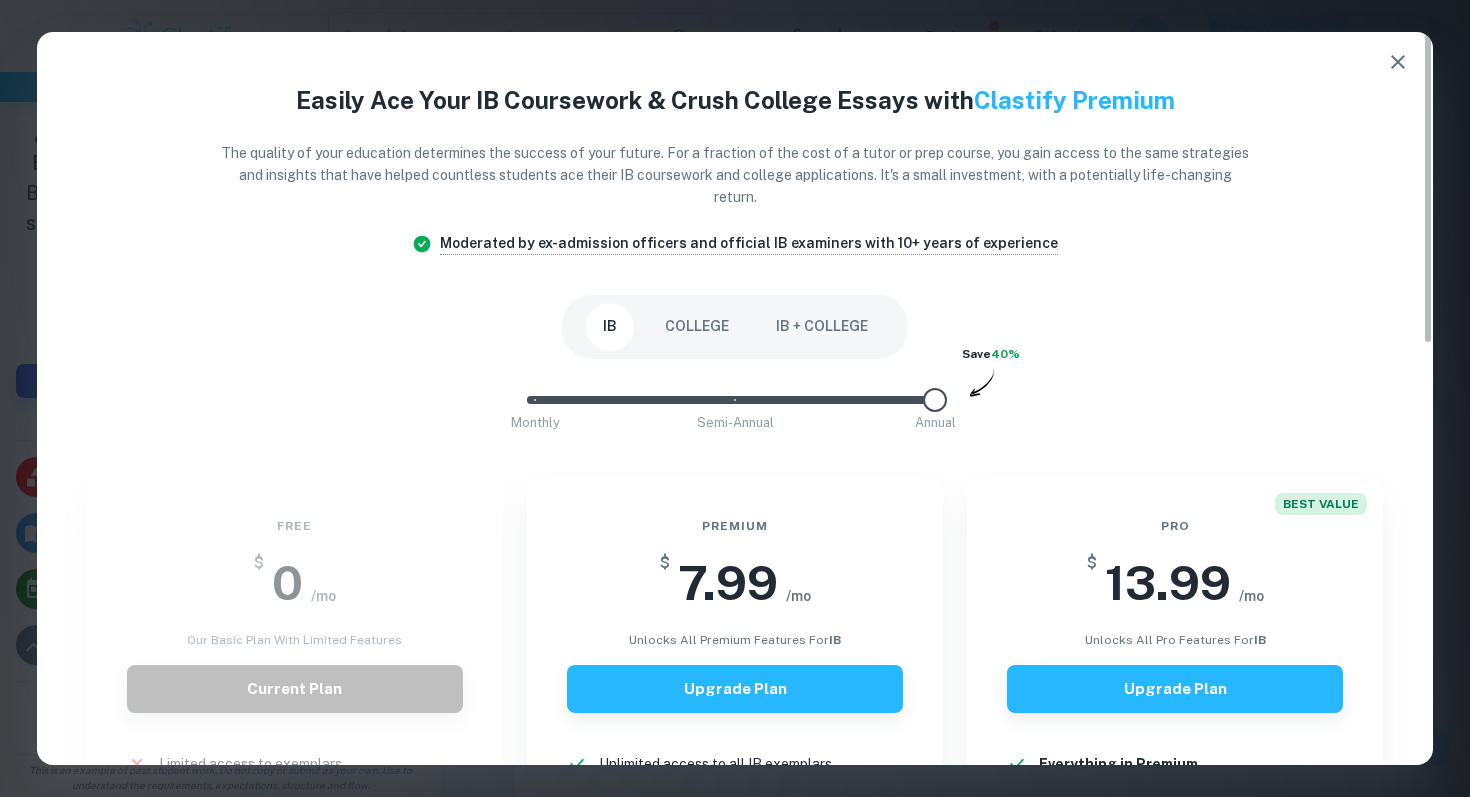 click on "Free $ 0 /mo Our basic plan with limited features Current Plan Limited access to exemplars New! No access to examiner marking New! Only overall scores visible New! Downloading not allowed New! Ads New!" at bounding box center (283, 768) 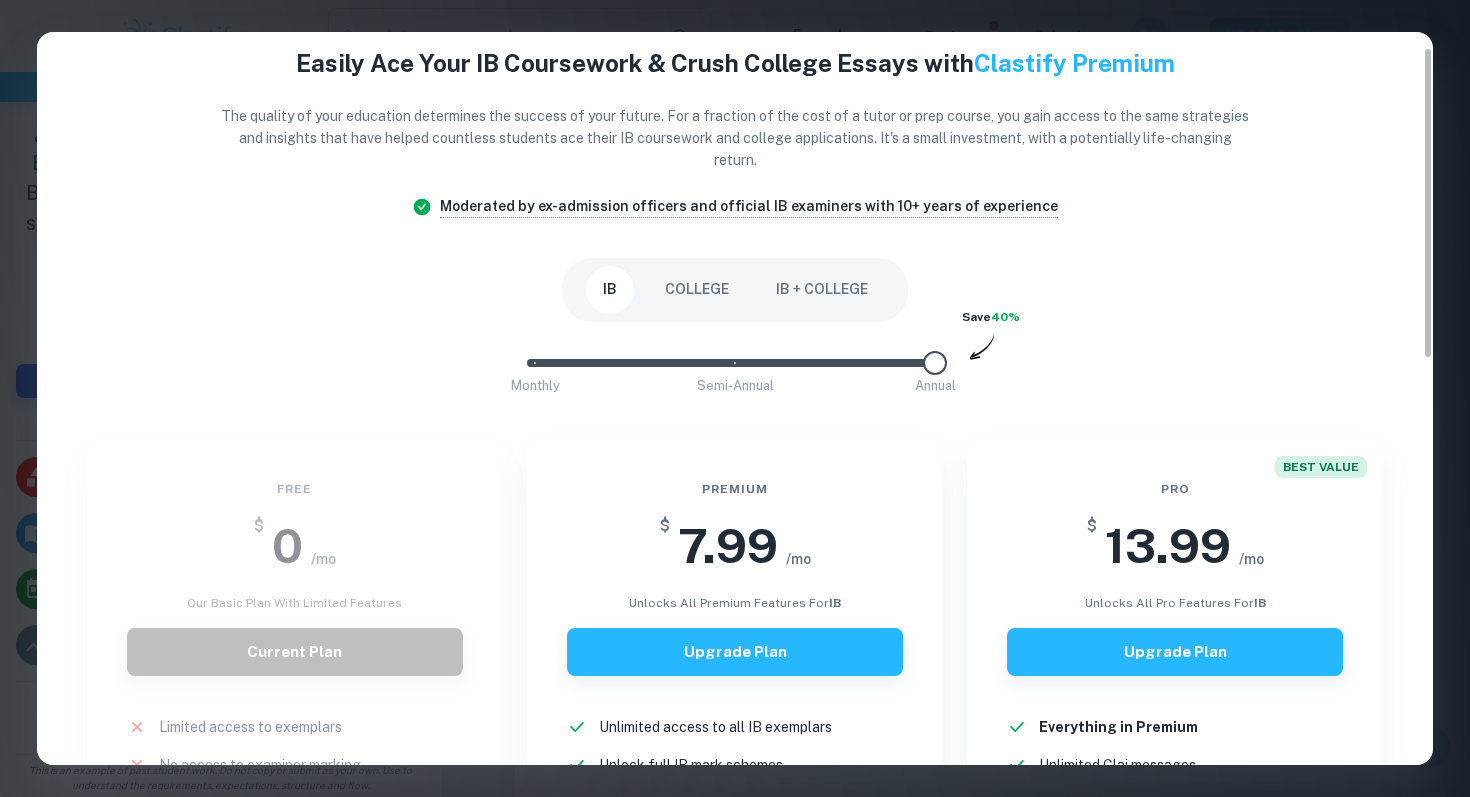 scroll, scrollTop: 0, scrollLeft: 0, axis: both 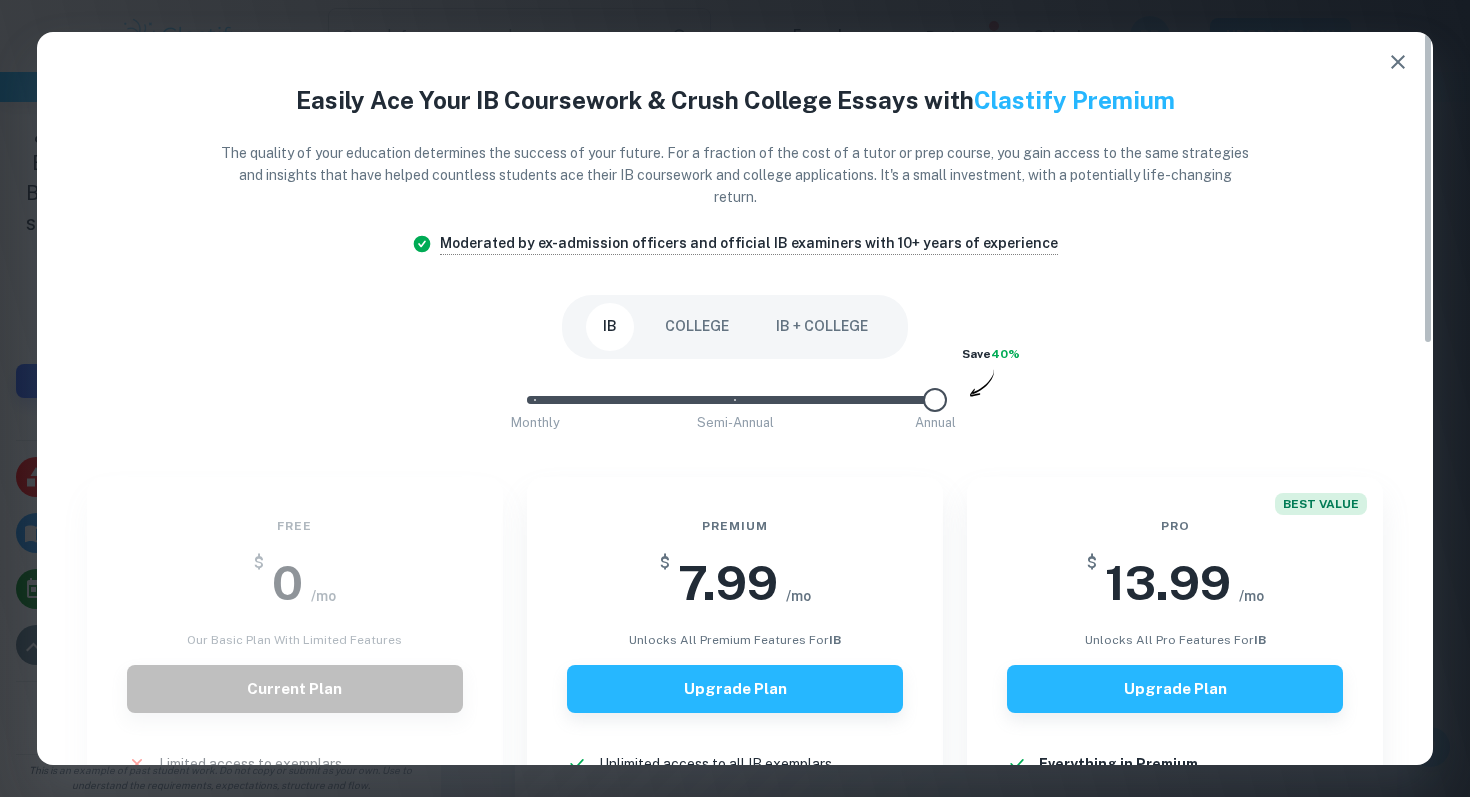 click 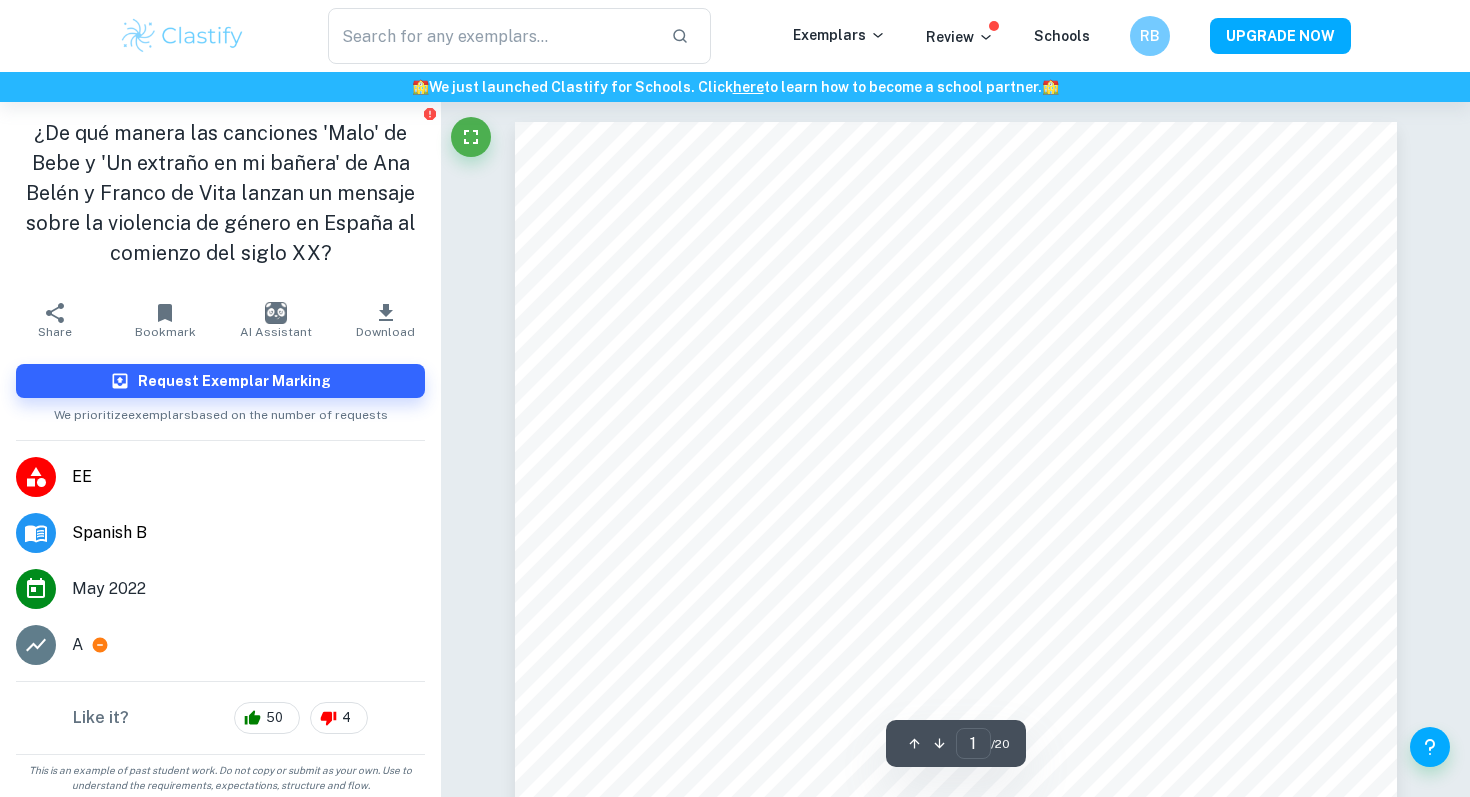 click on "Download" at bounding box center [386, 320] 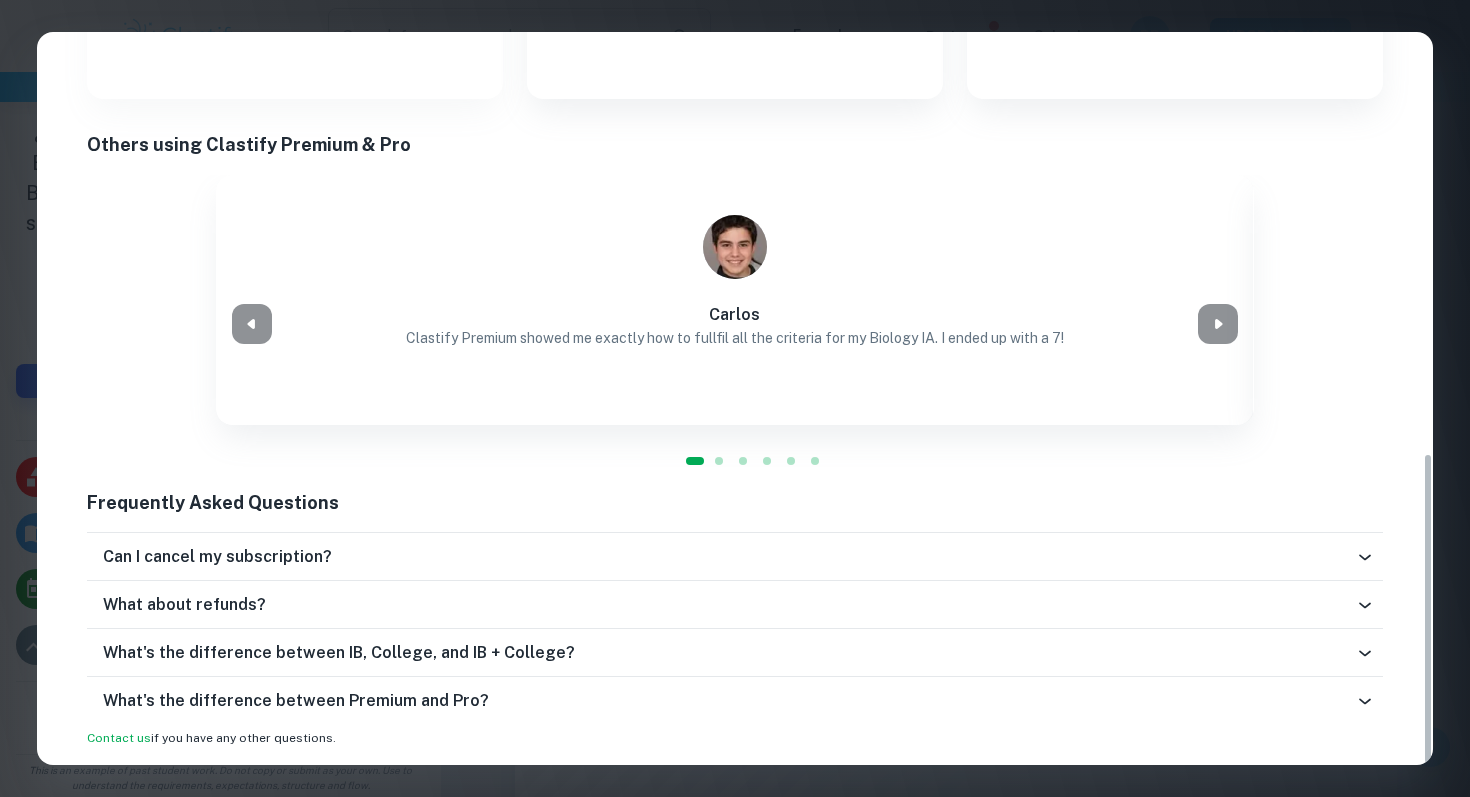 scroll, scrollTop: 0, scrollLeft: 0, axis: both 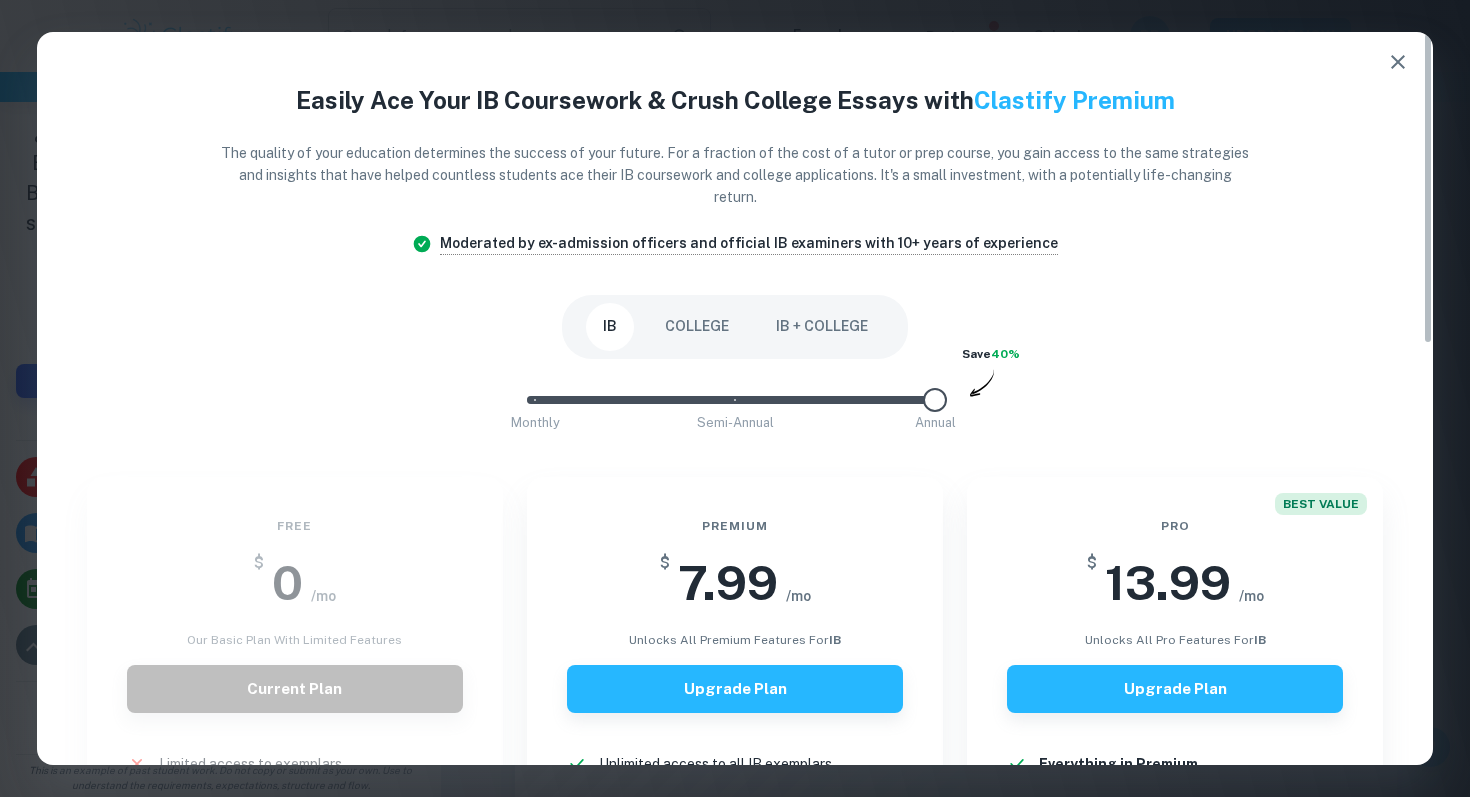 click at bounding box center (1398, 62) 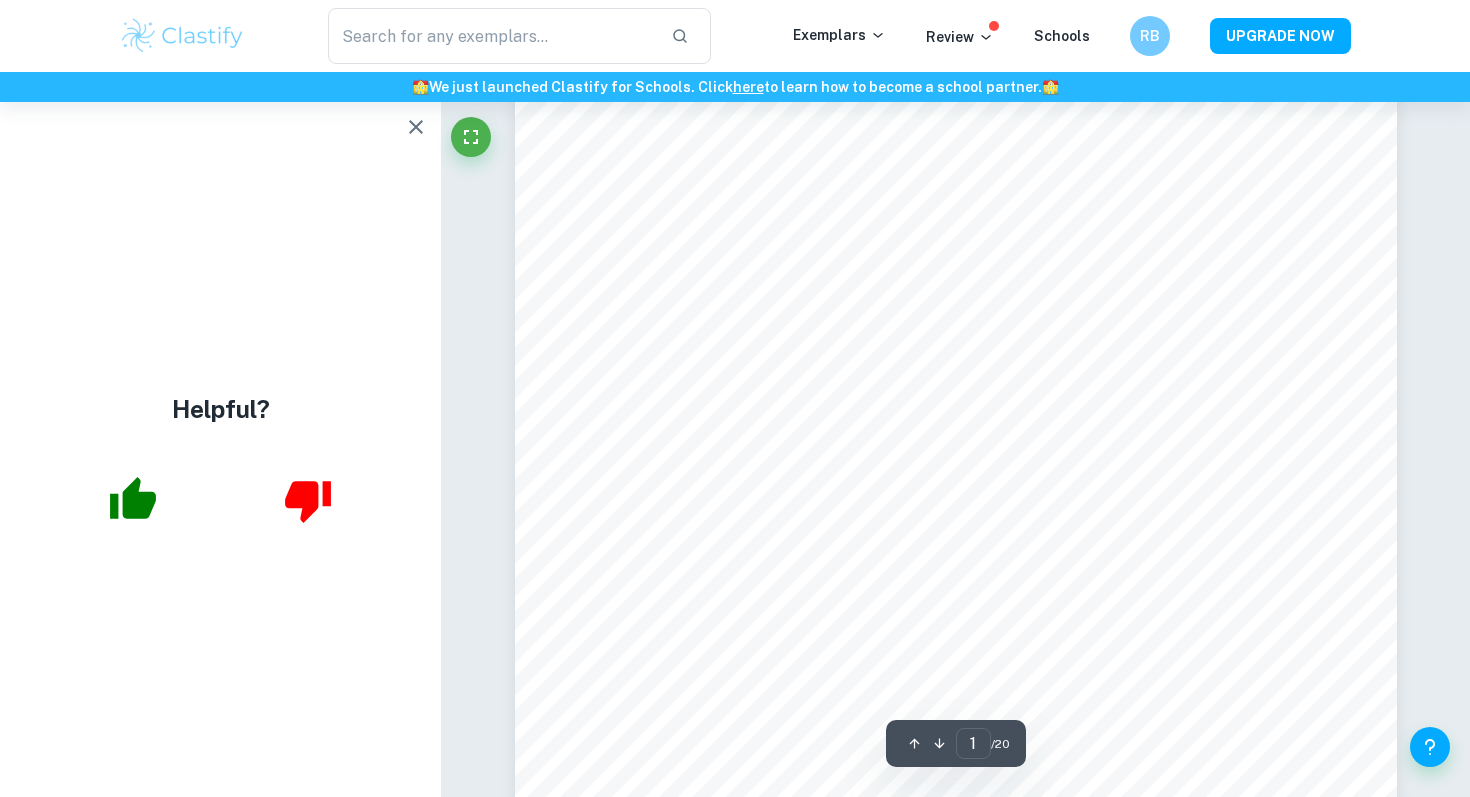 scroll, scrollTop: 340, scrollLeft: 0, axis: vertical 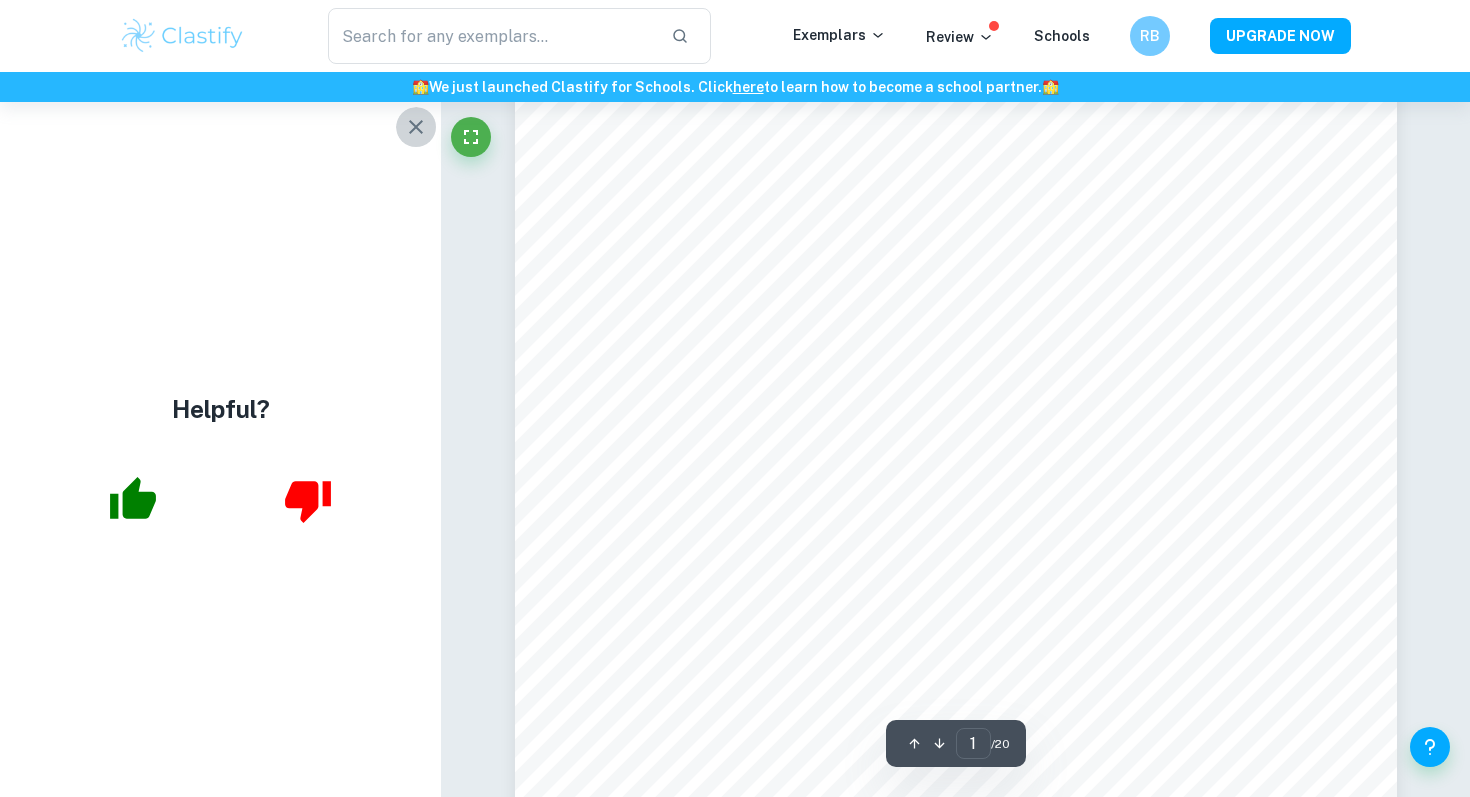 click at bounding box center [416, 127] 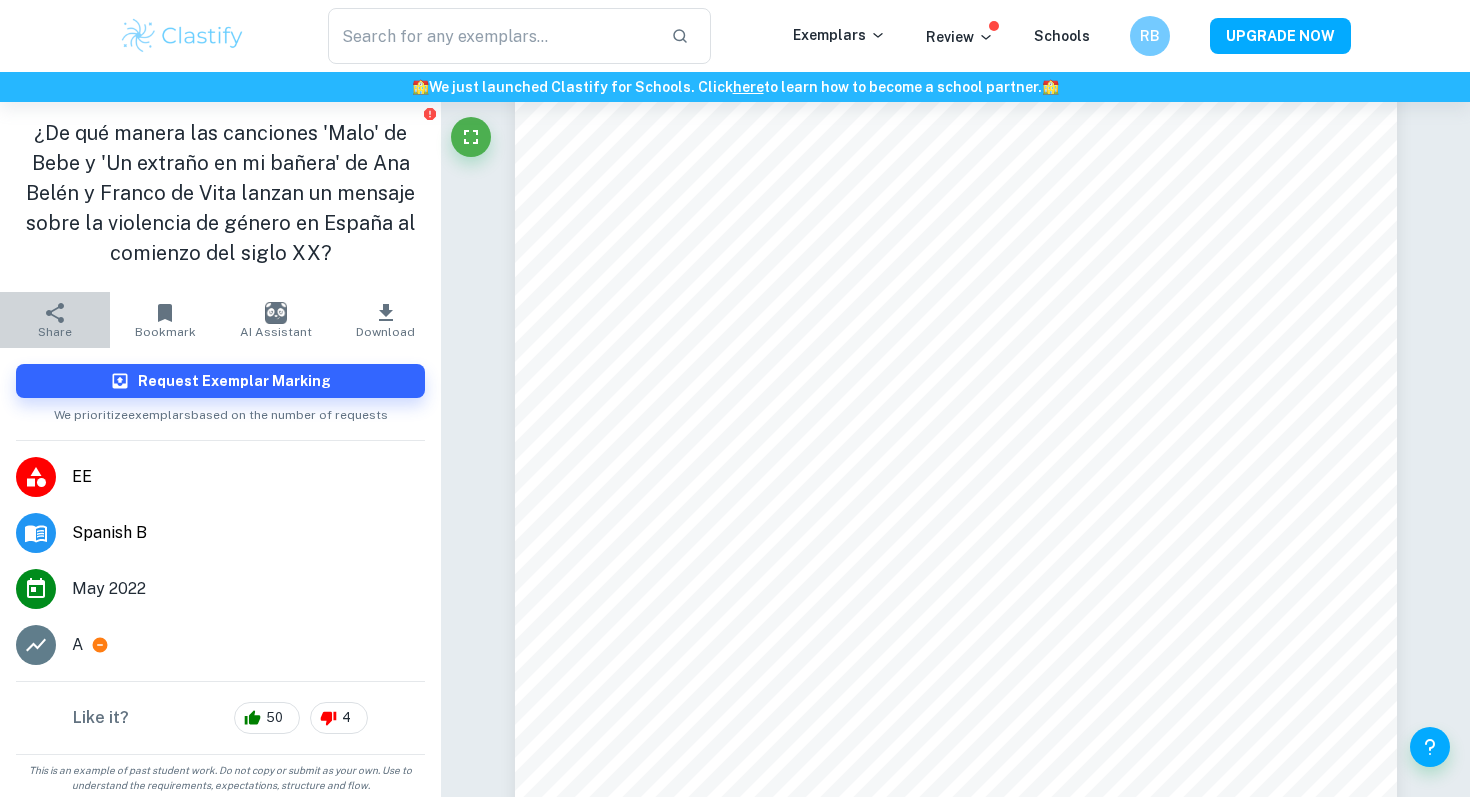 click on "Share" at bounding box center [55, 320] 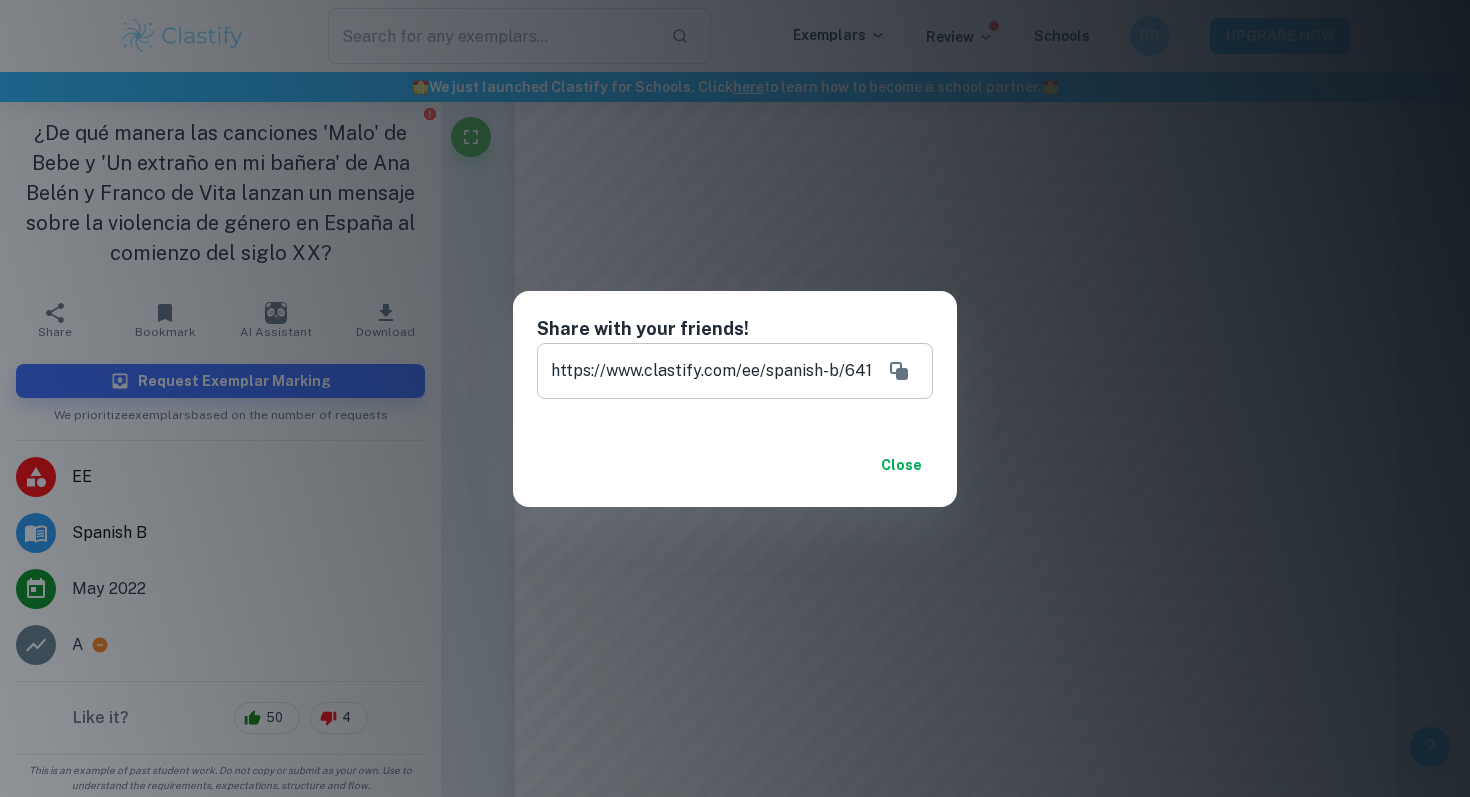click on "https://www.clastify.com/ee/spanish-b/6418b4cae1d1550013668a64?ref=688d4a38a5a9a629759e482b" at bounding box center (704, 371) 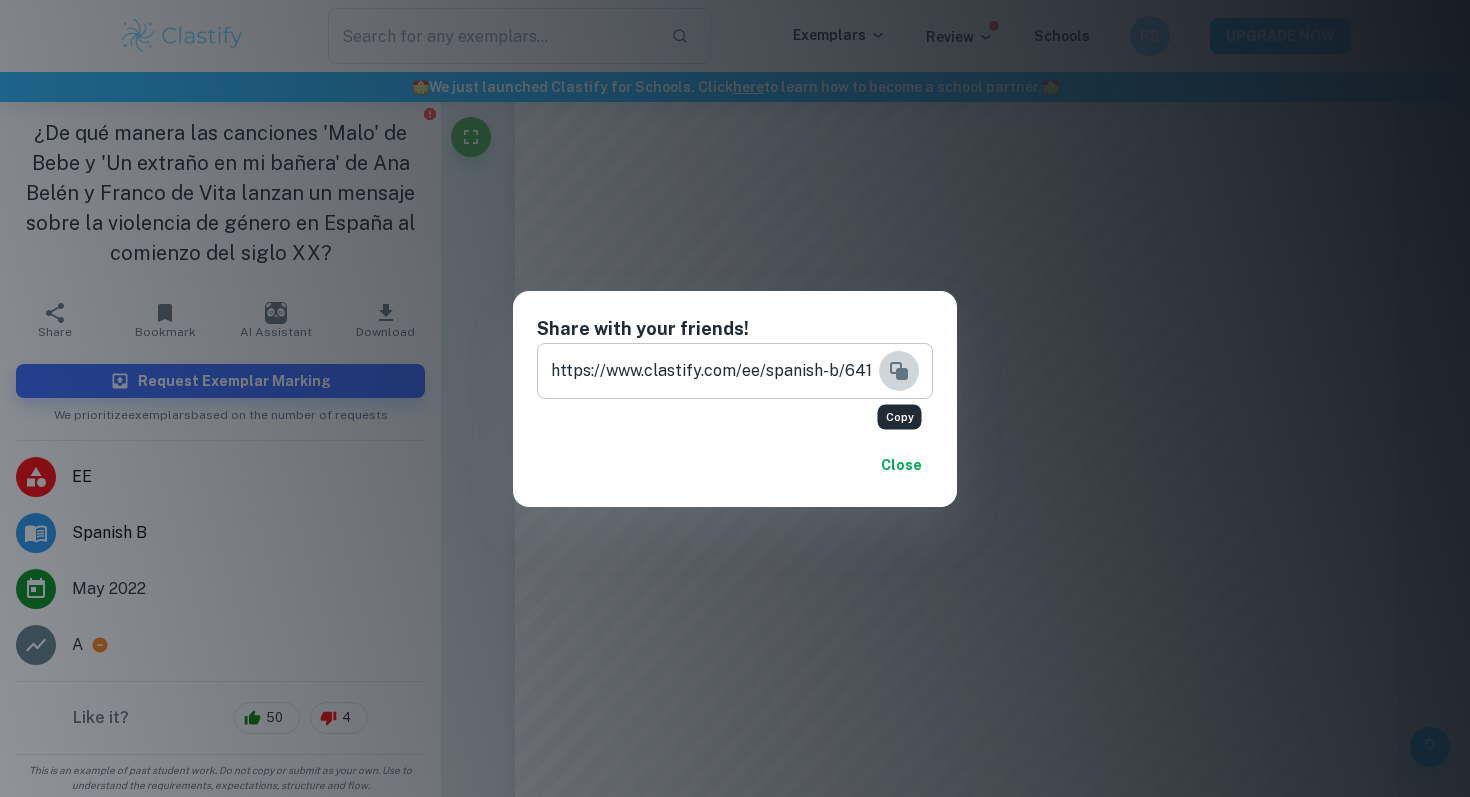 click 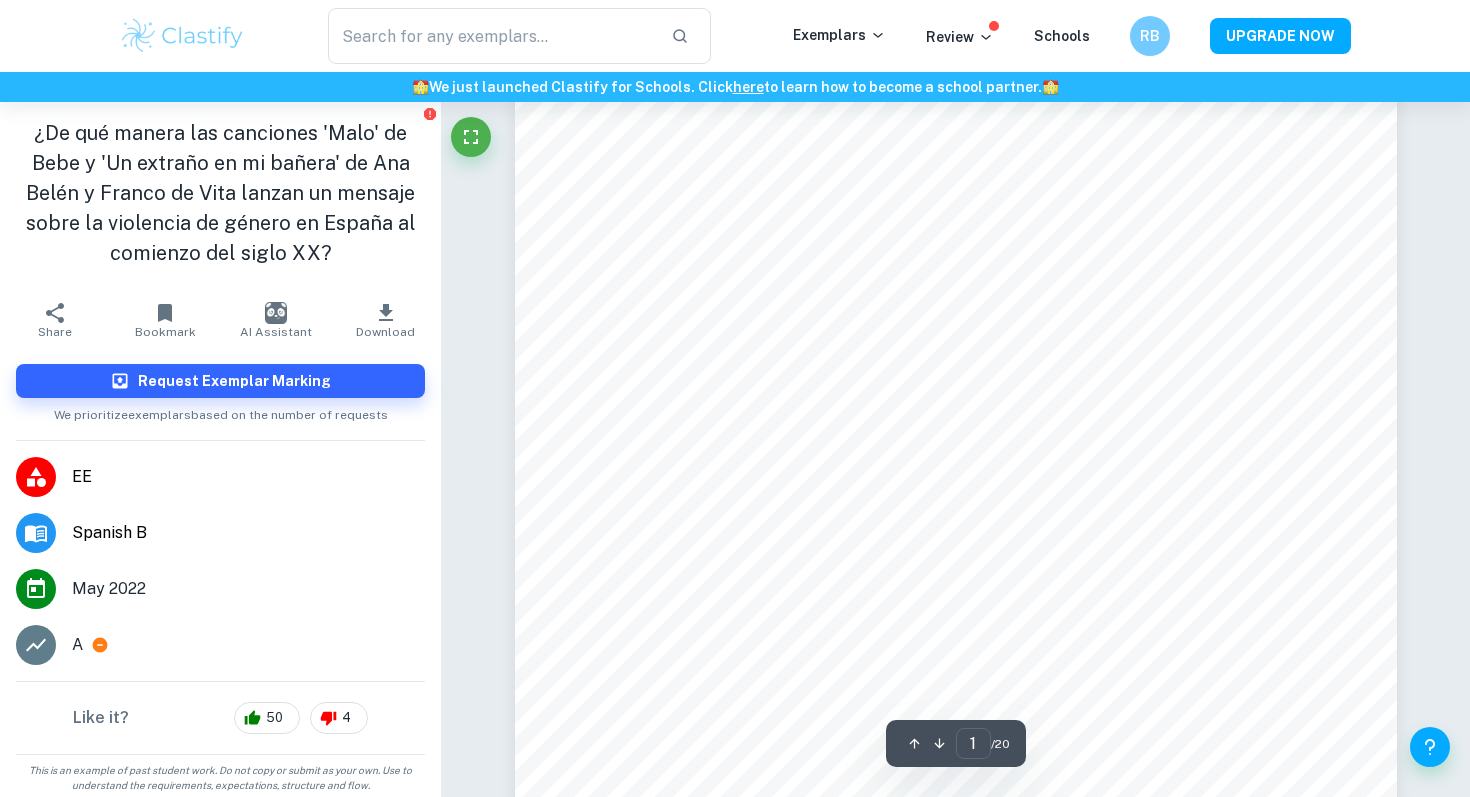 scroll, scrollTop: 194, scrollLeft: 0, axis: vertical 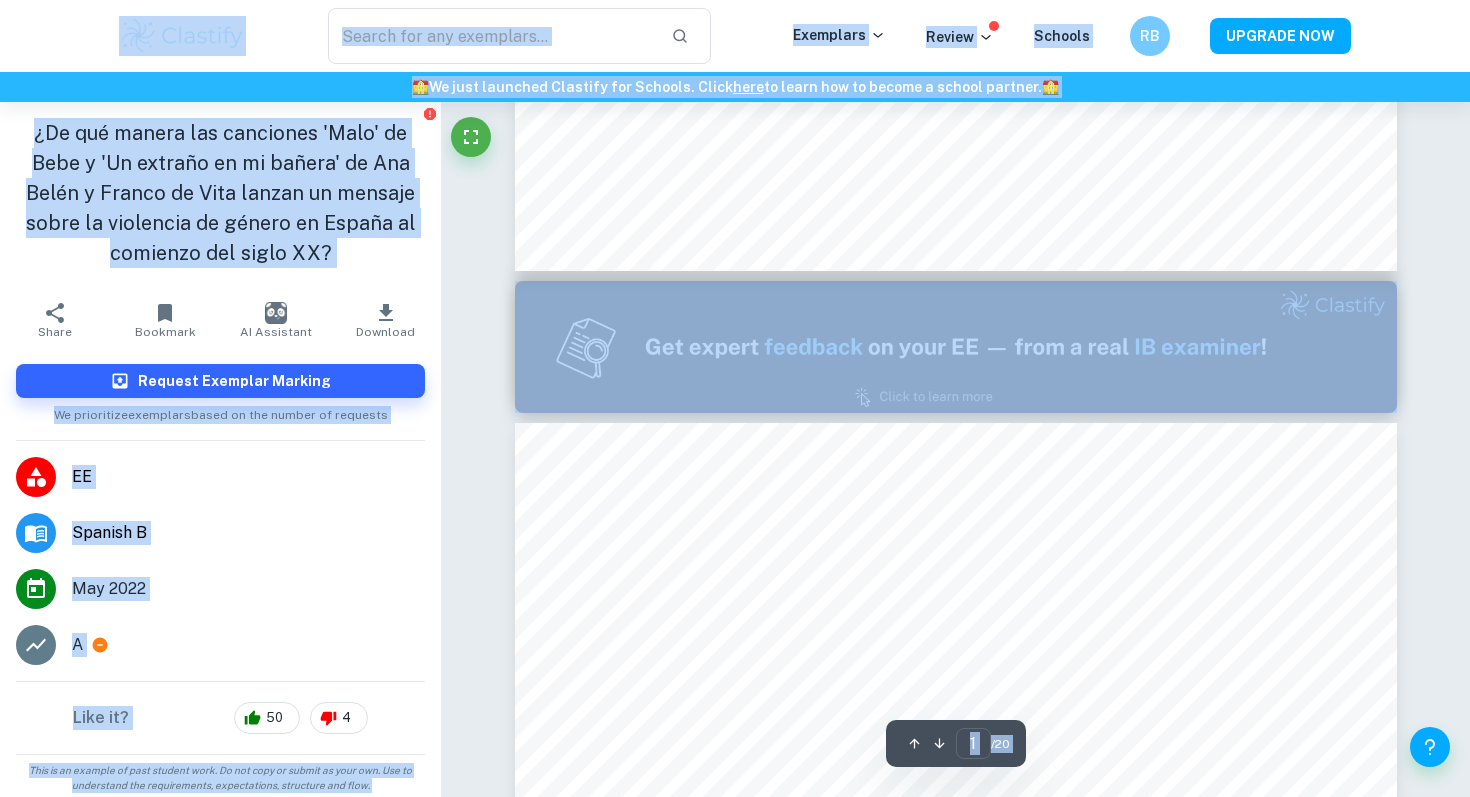 type on "2" 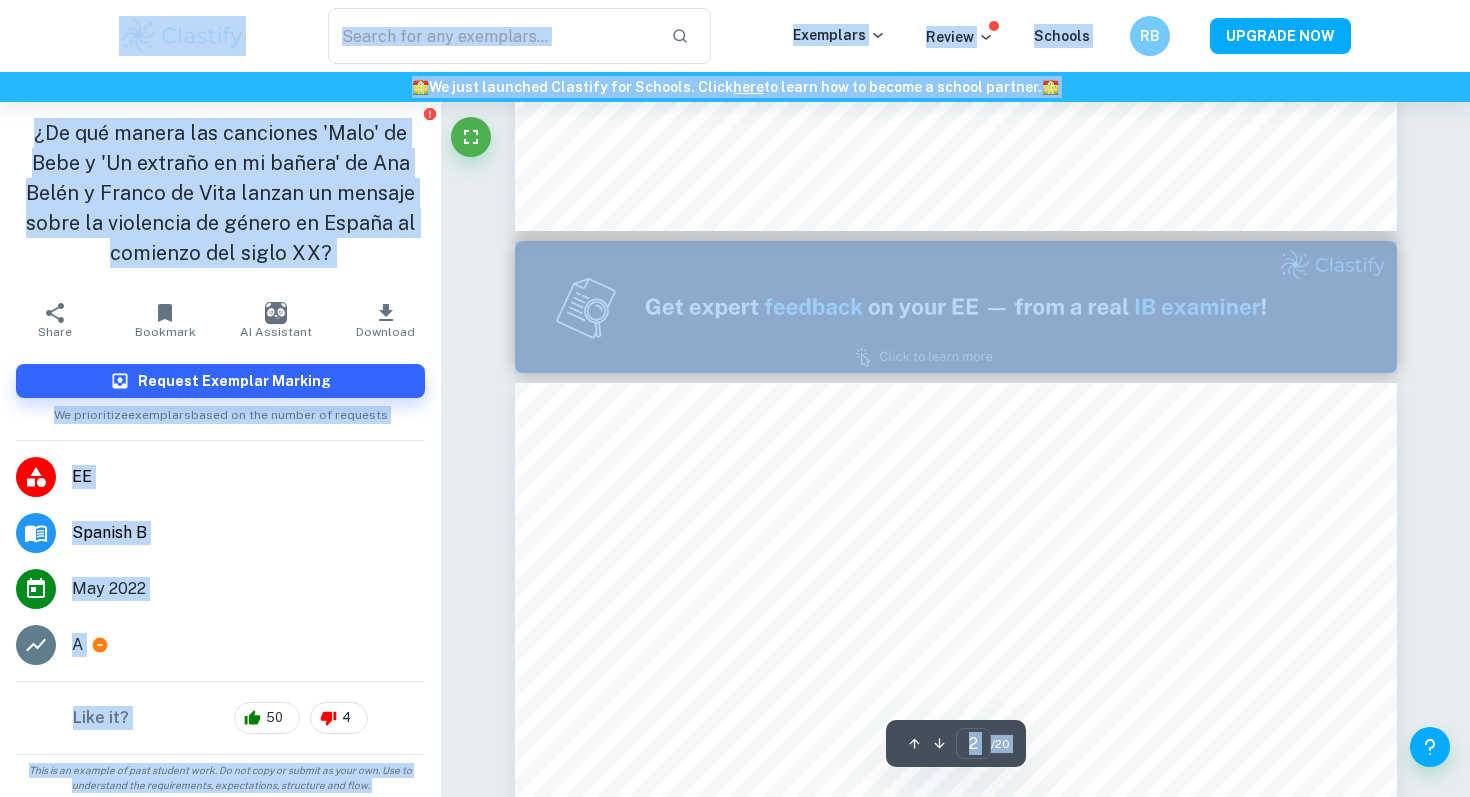 scroll, scrollTop: 1040, scrollLeft: 0, axis: vertical 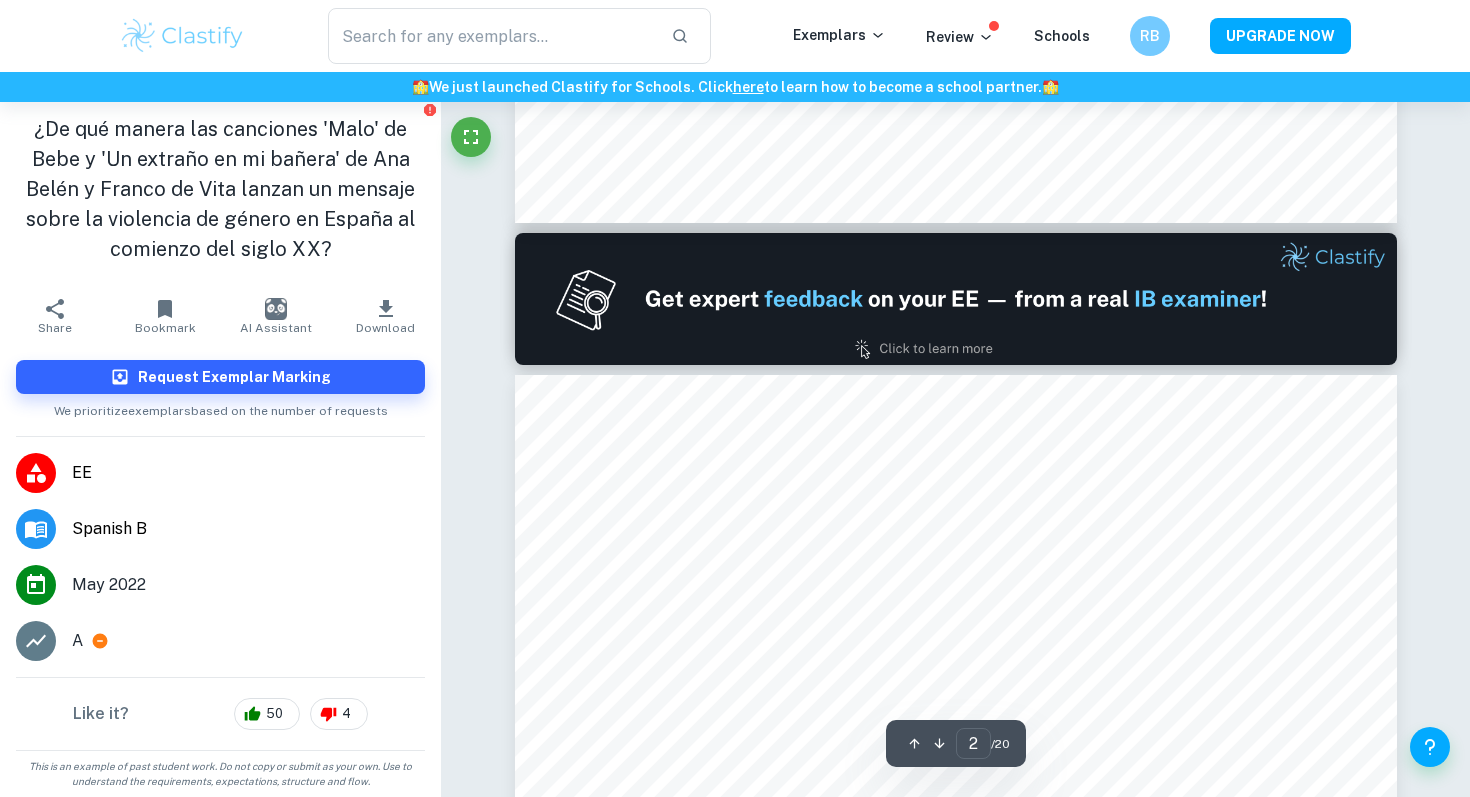 click on "Ask Clai 2 ​ / 20" at bounding box center (955, 10658) 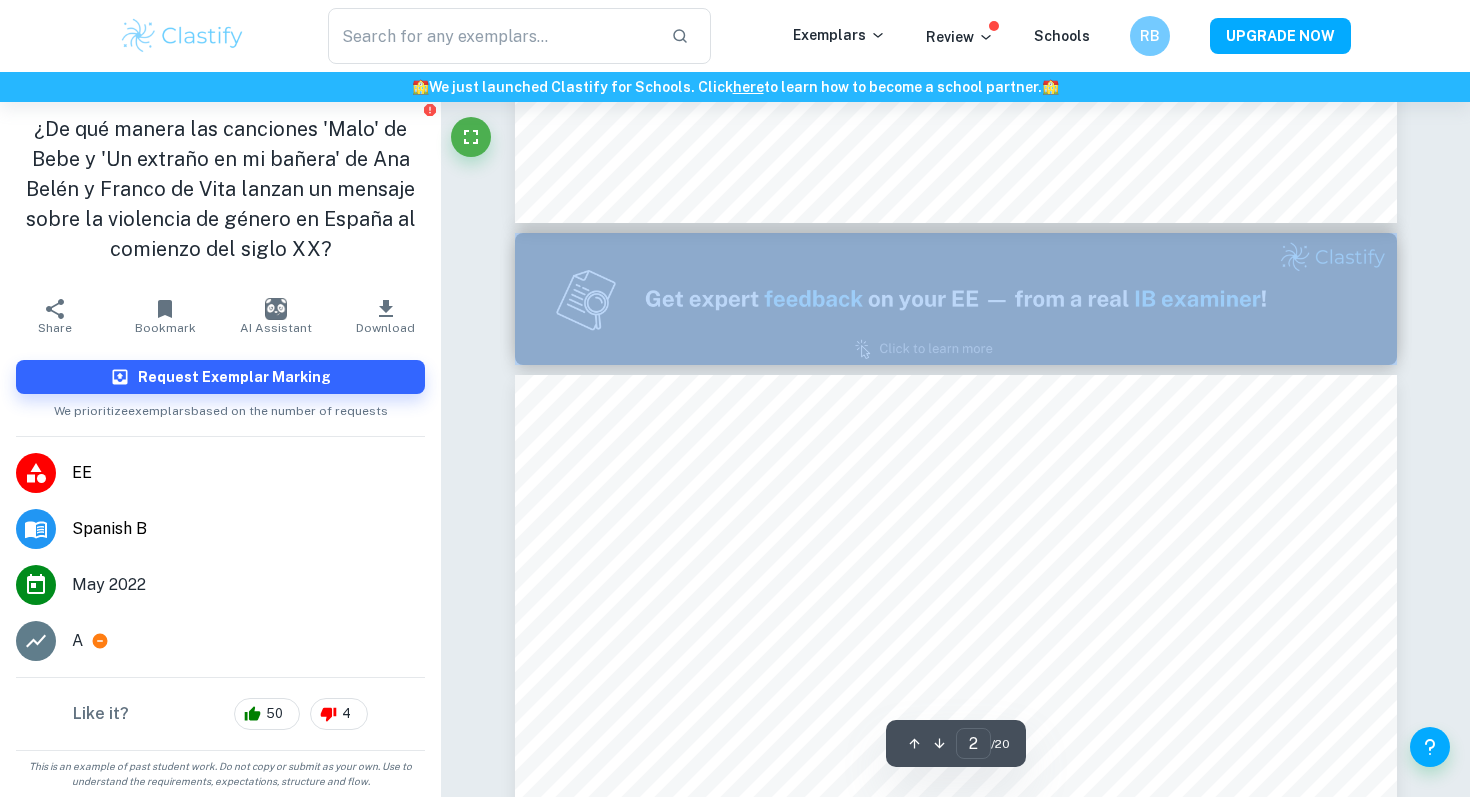 click on "Ask Clai 2 ​ / 20" at bounding box center [955, 10658] 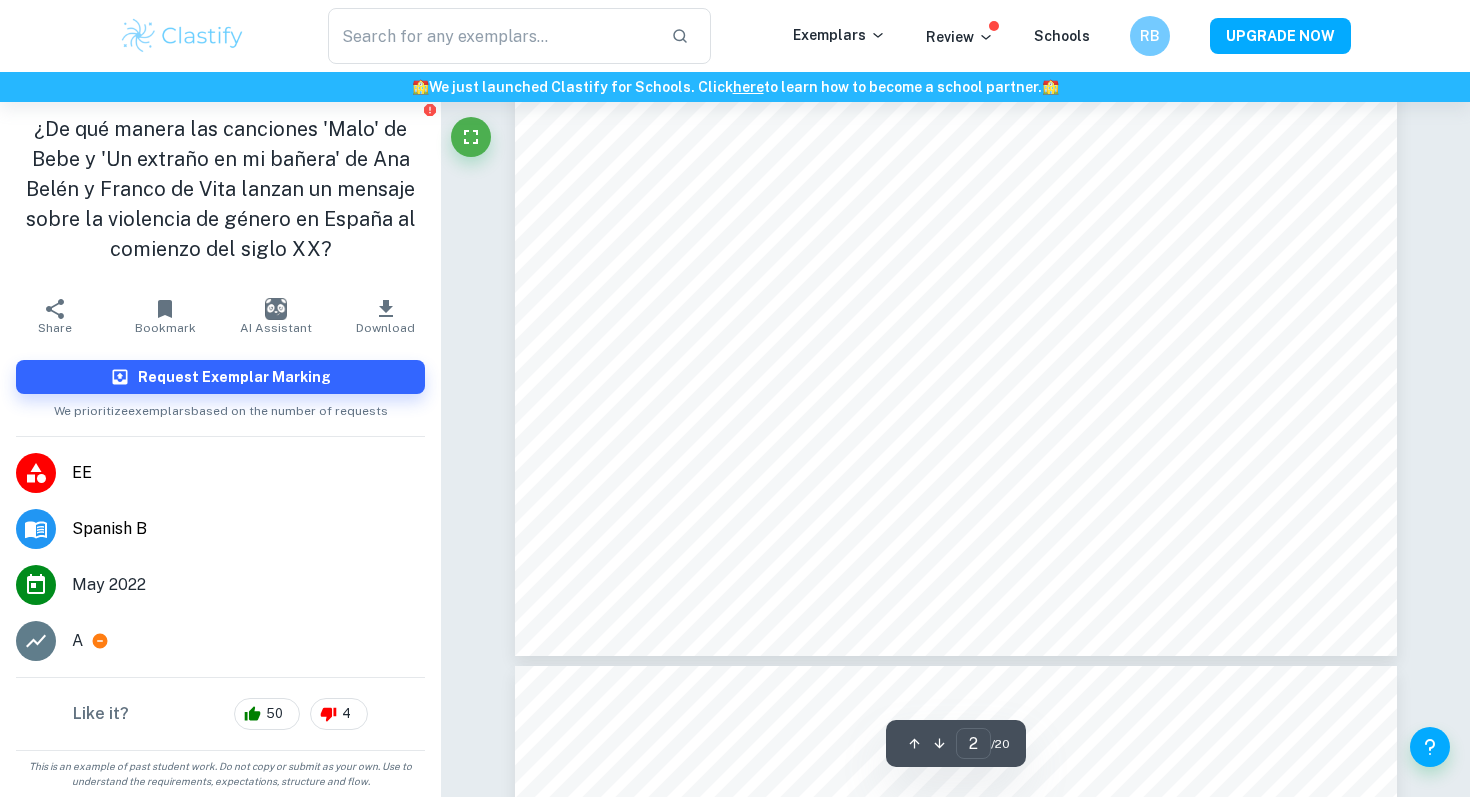 scroll, scrollTop: 2134, scrollLeft: 0, axis: vertical 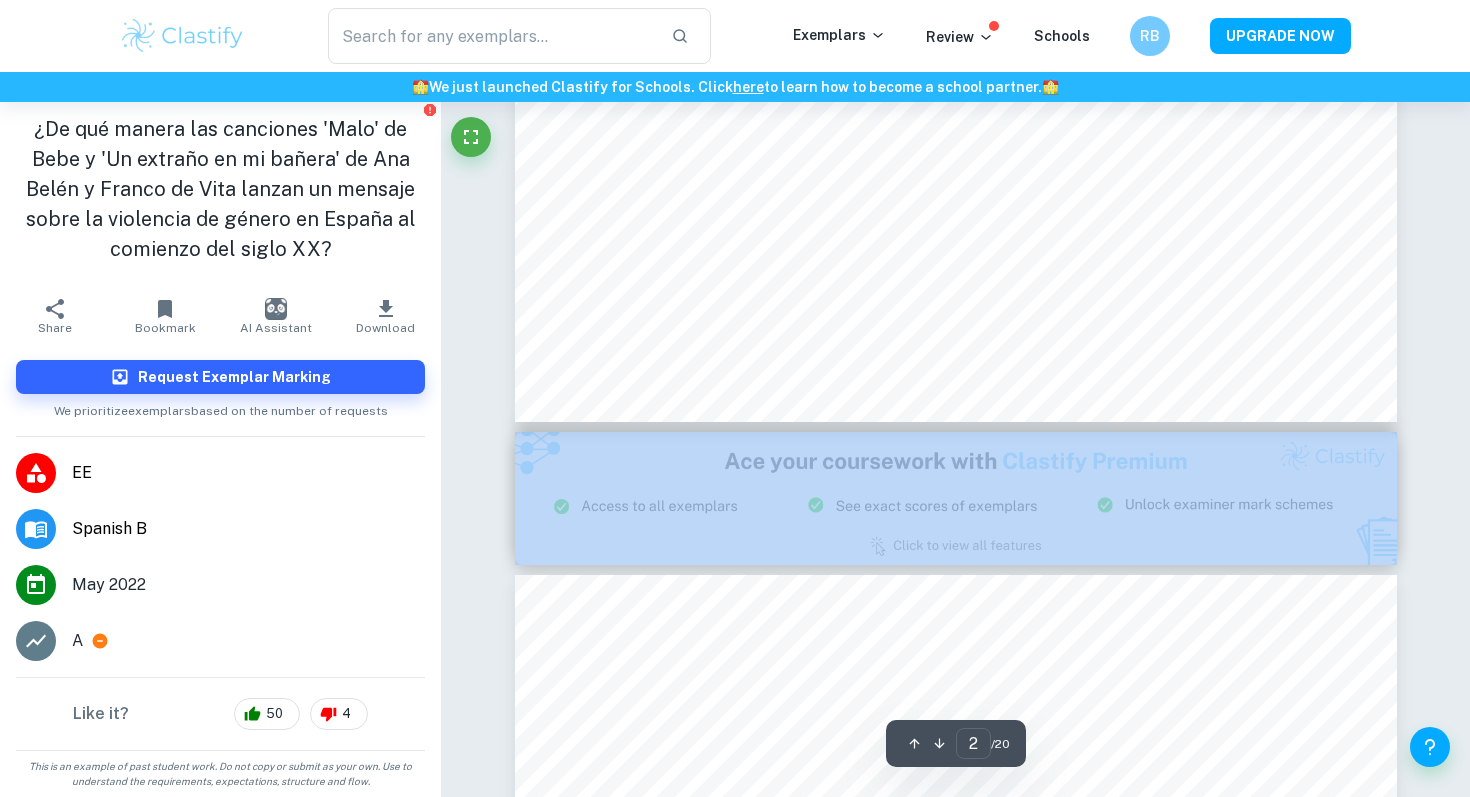 click at bounding box center [956, 498] 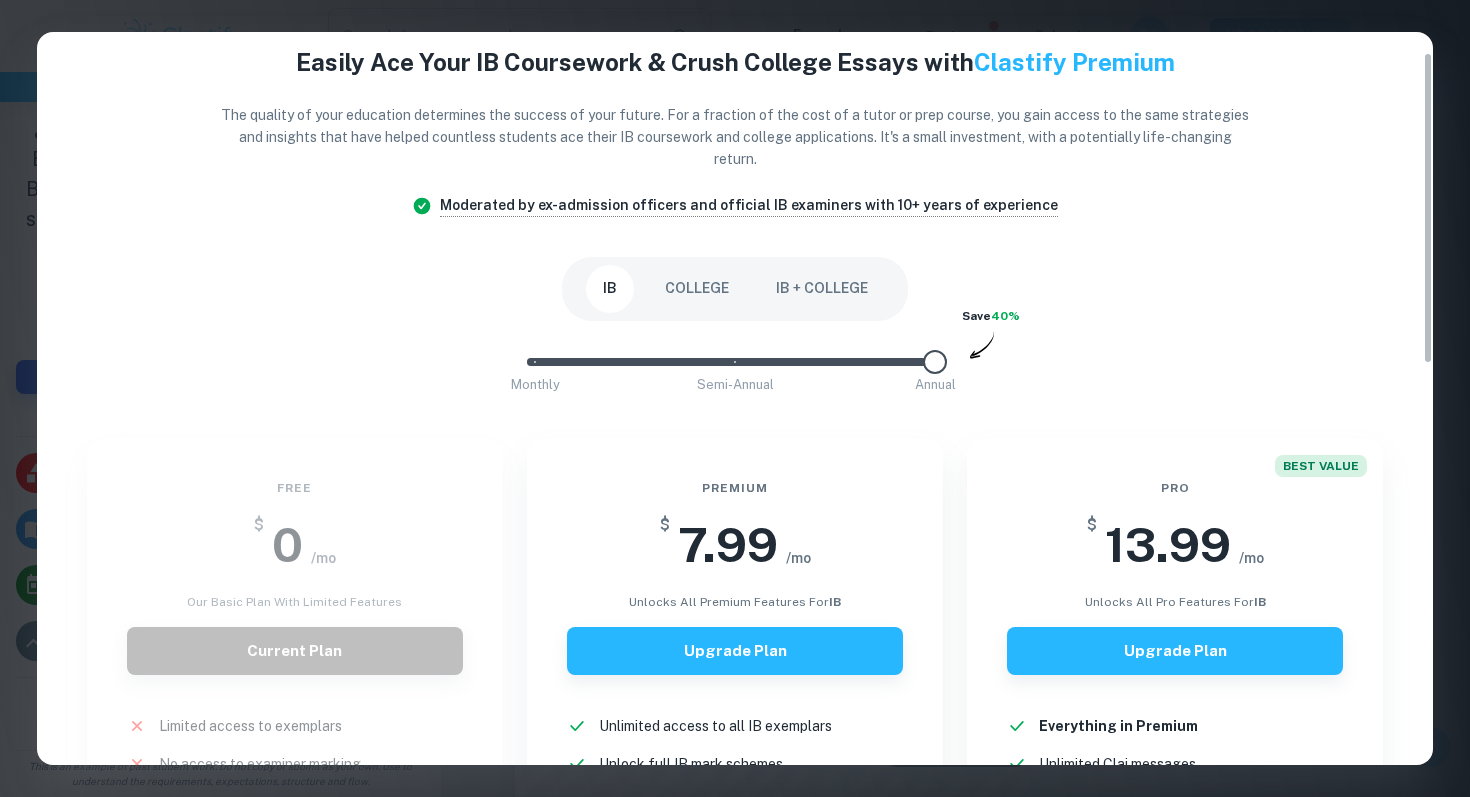 scroll, scrollTop: 49, scrollLeft: 0, axis: vertical 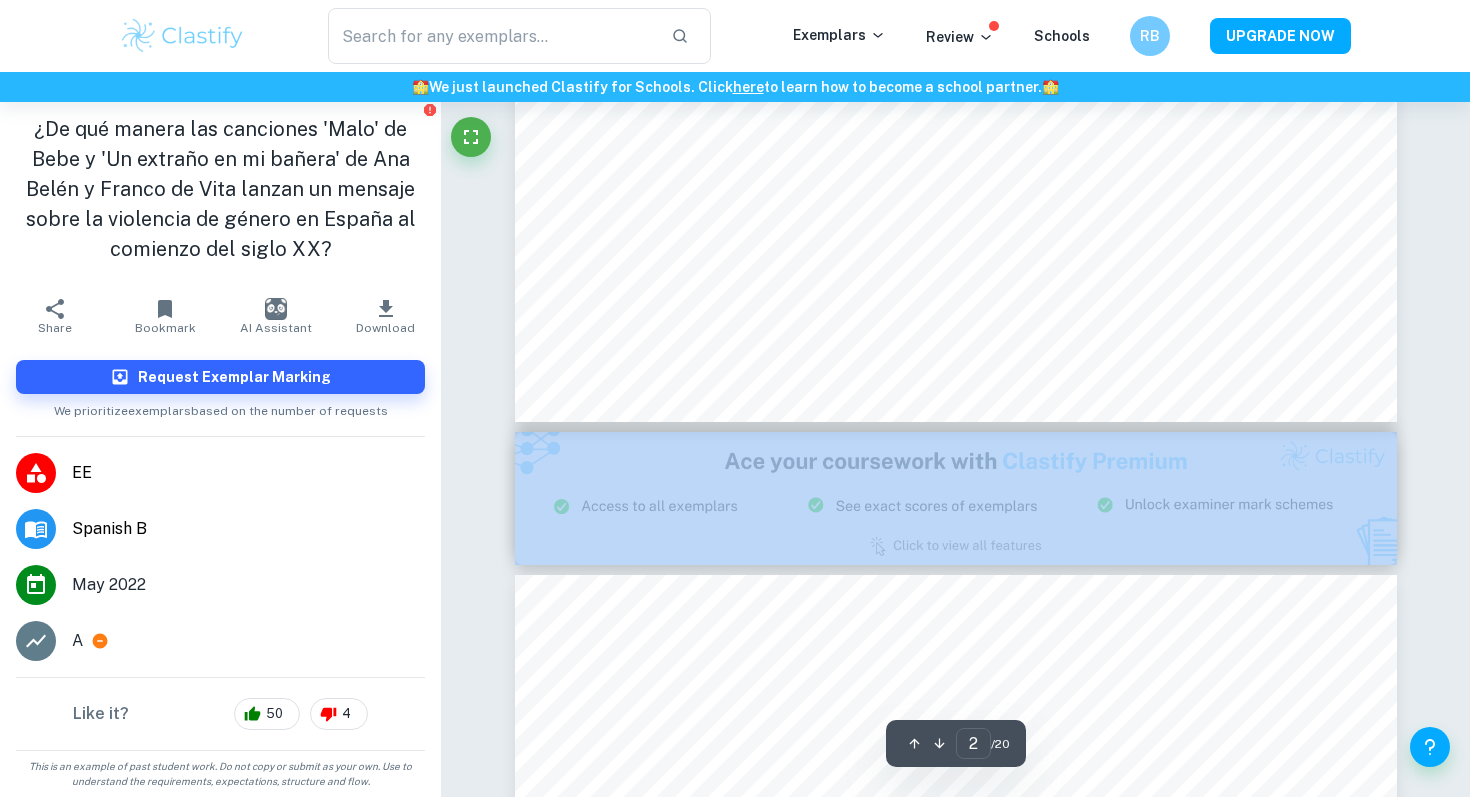 click at bounding box center (956, 498) 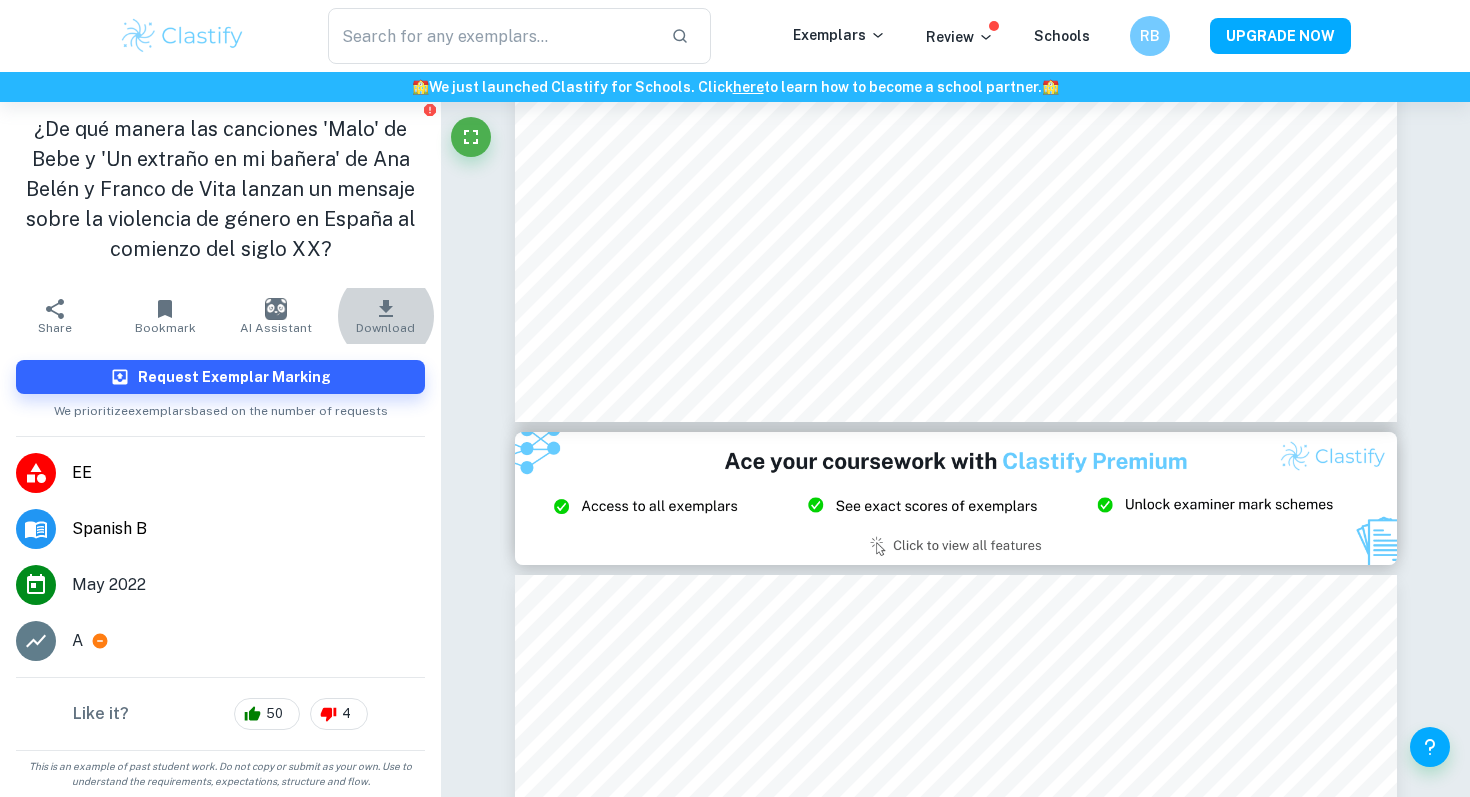 type 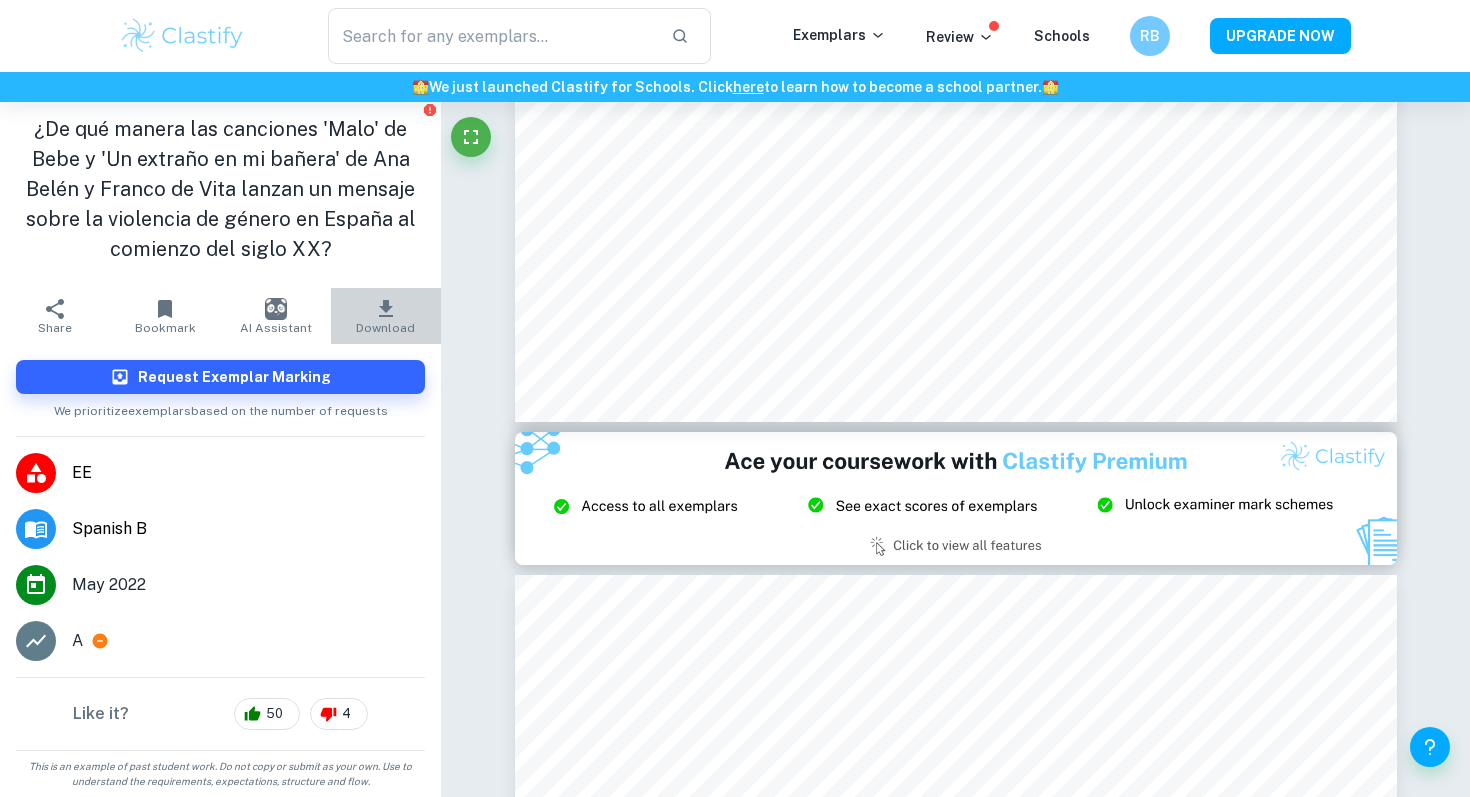 click on "Download" at bounding box center (386, 316) 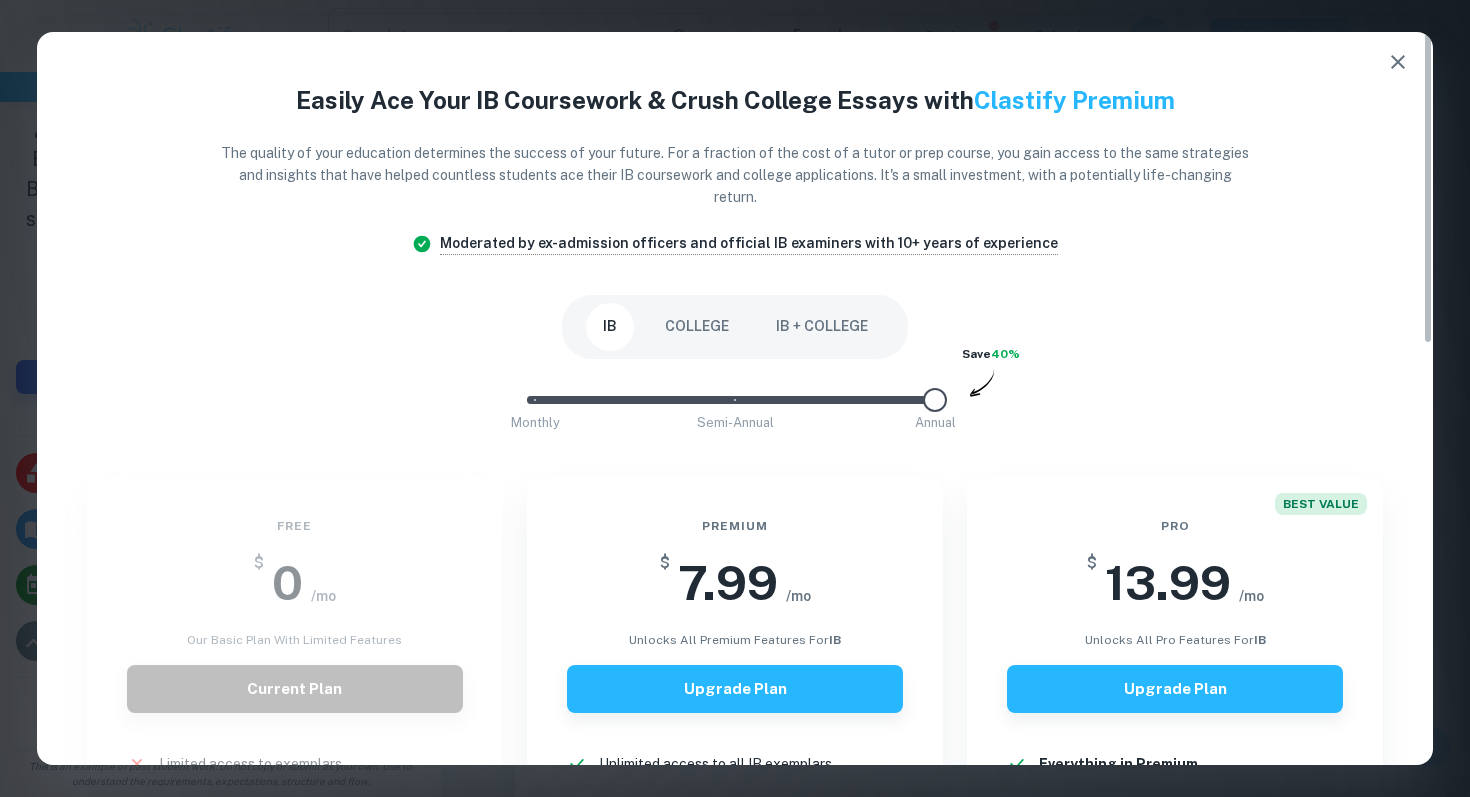 scroll, scrollTop: 9, scrollLeft: 0, axis: vertical 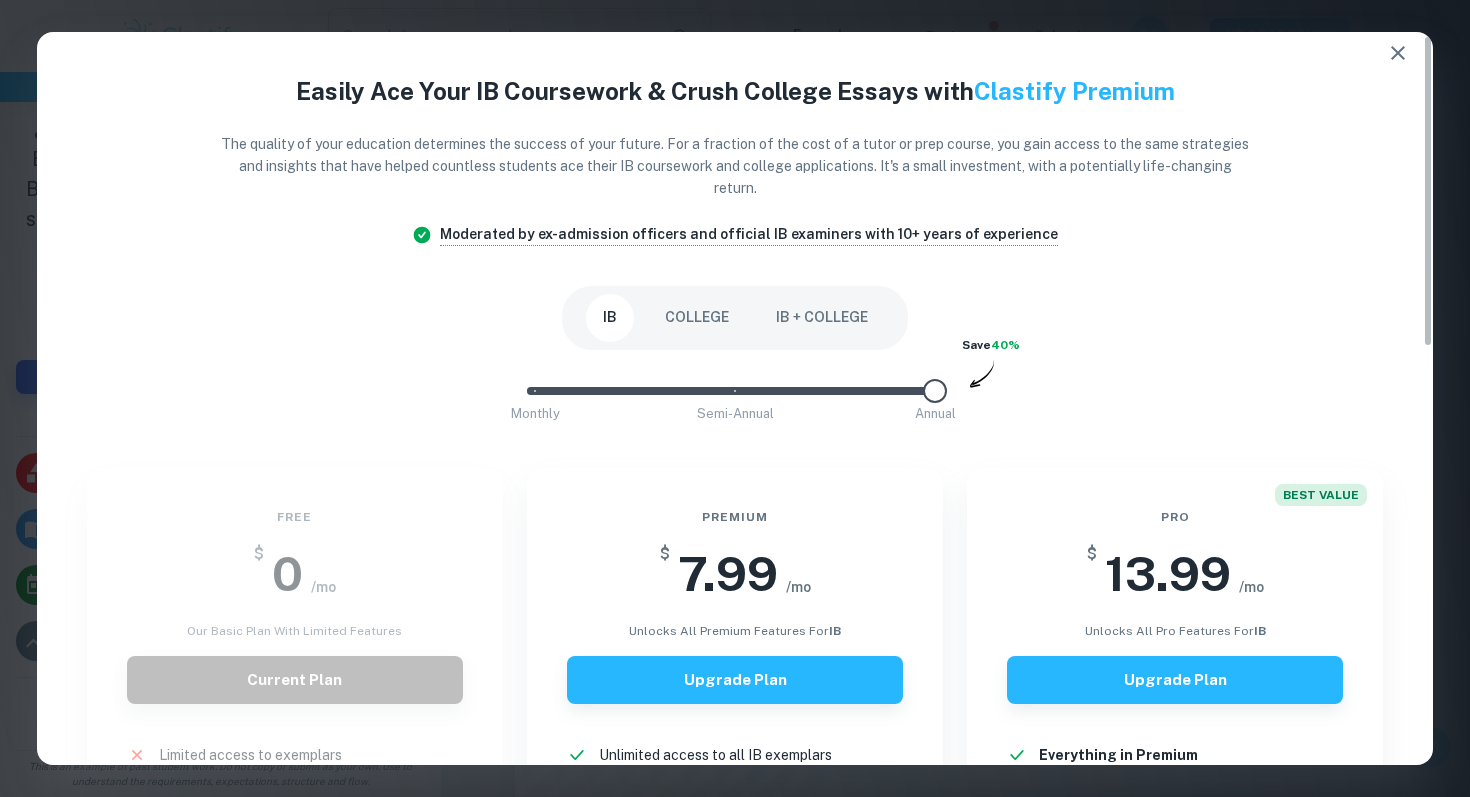 click on "COLLEGE" at bounding box center [697, 318] 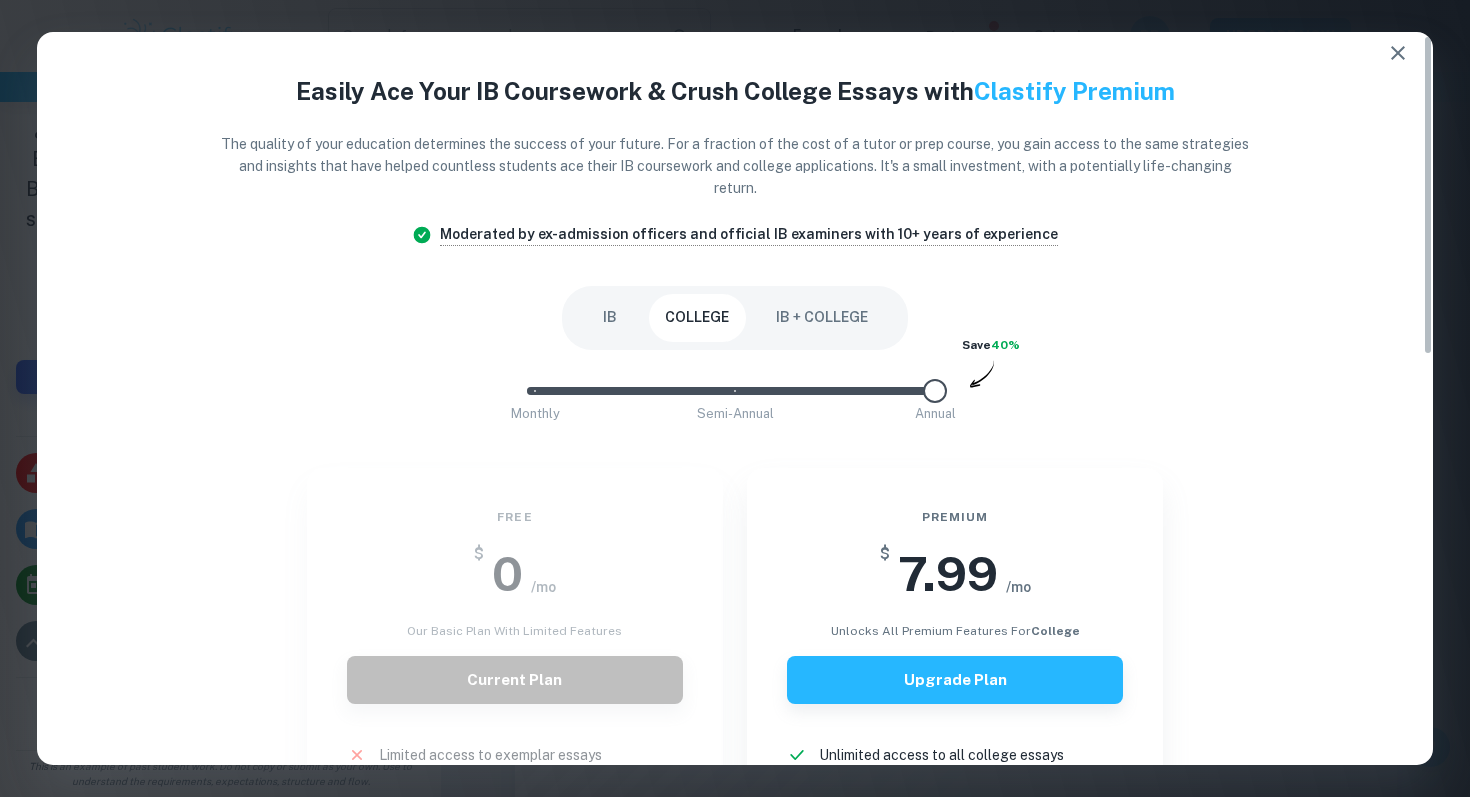 click on "IB COLLEGE IB + COLLEGE" at bounding box center [735, 318] 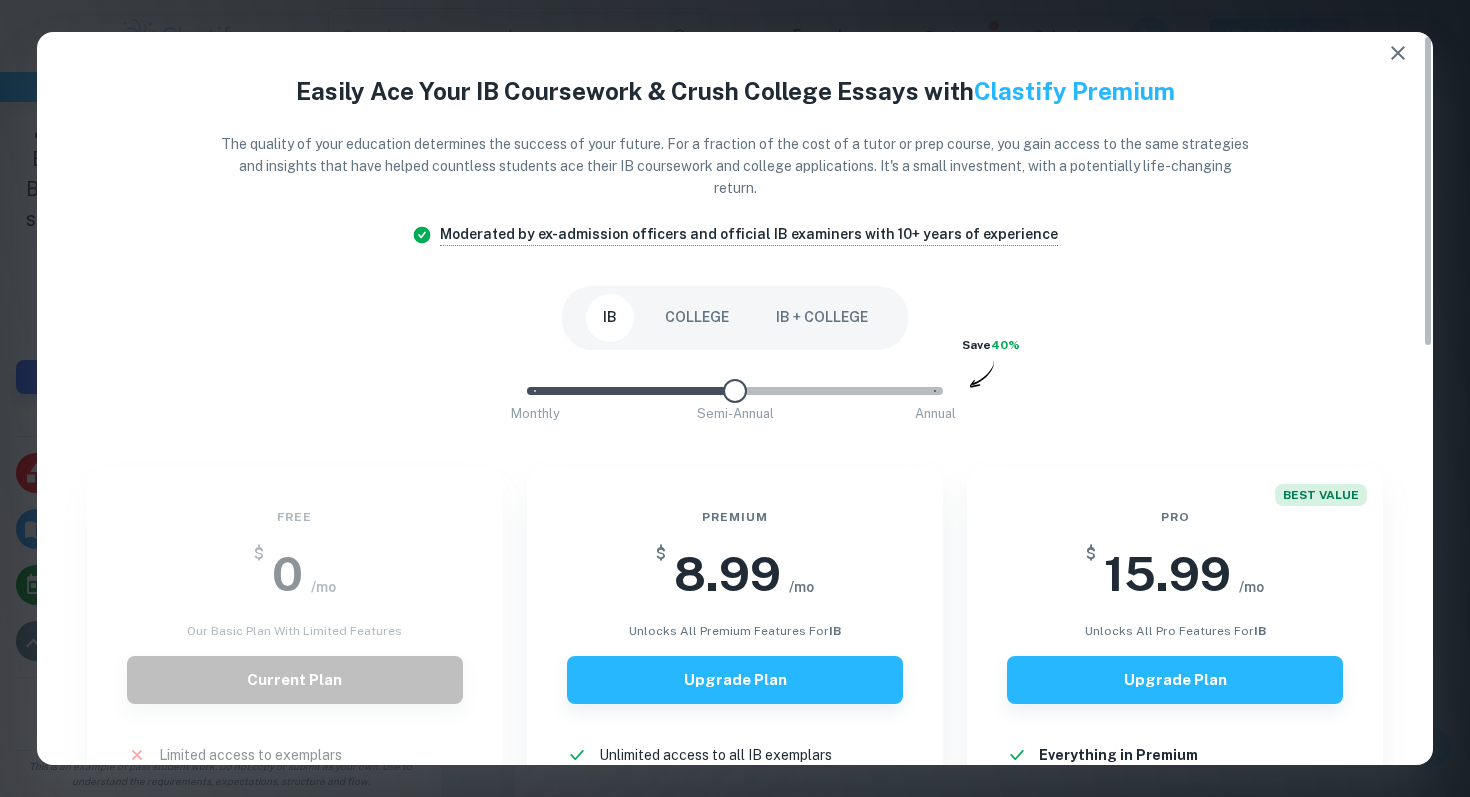 type on "0" 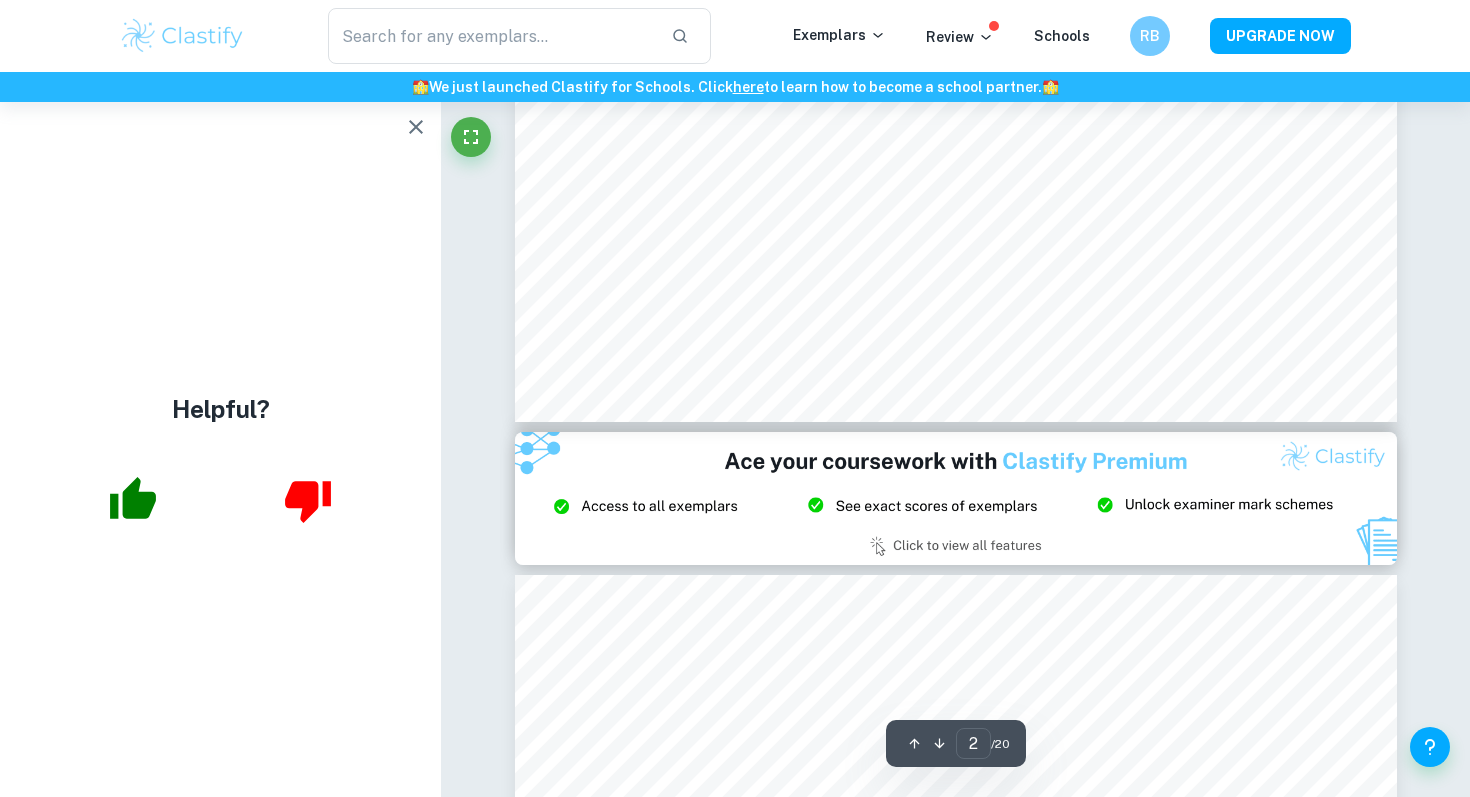 scroll, scrollTop: 0, scrollLeft: 0, axis: both 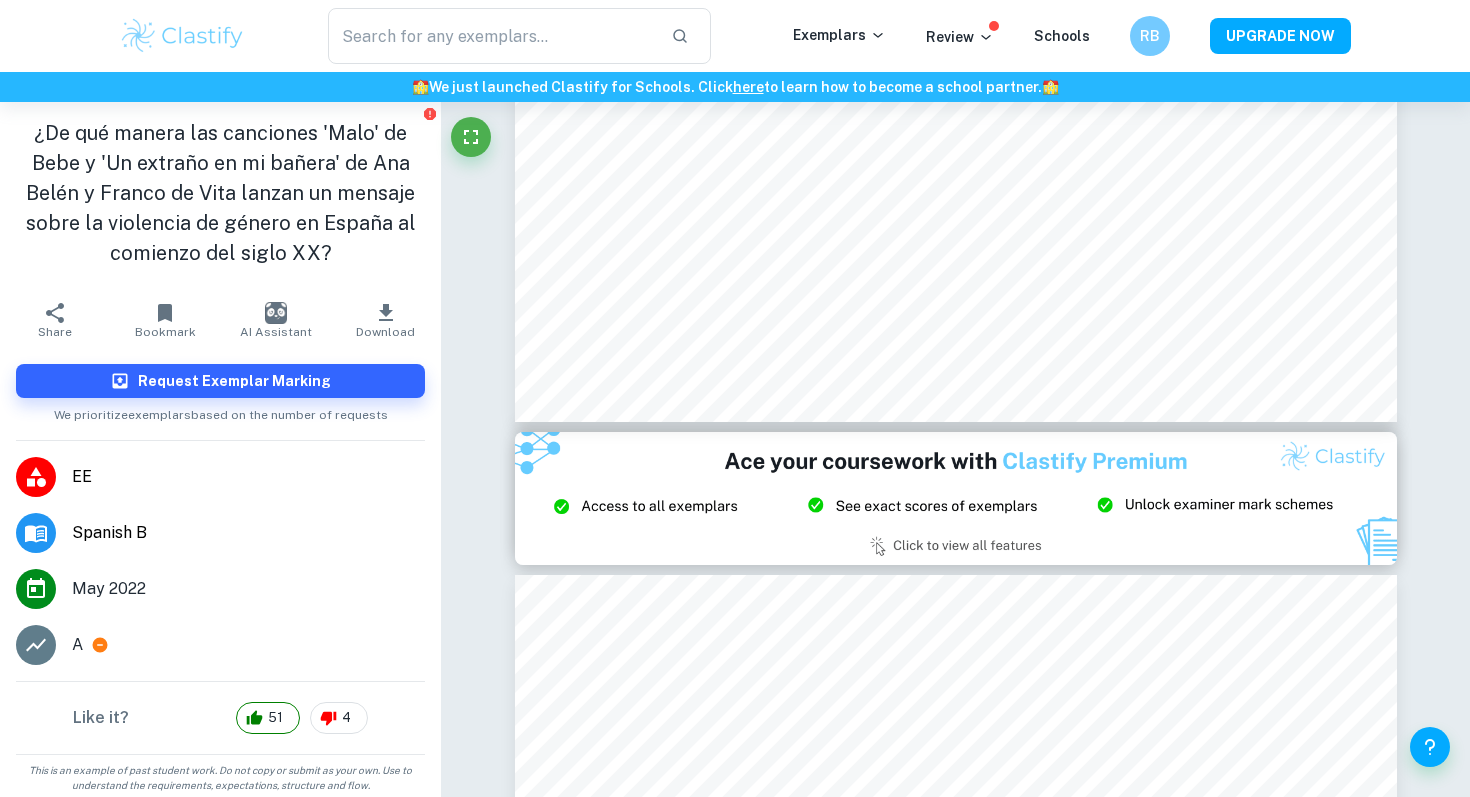 click on "Download" at bounding box center (385, 332) 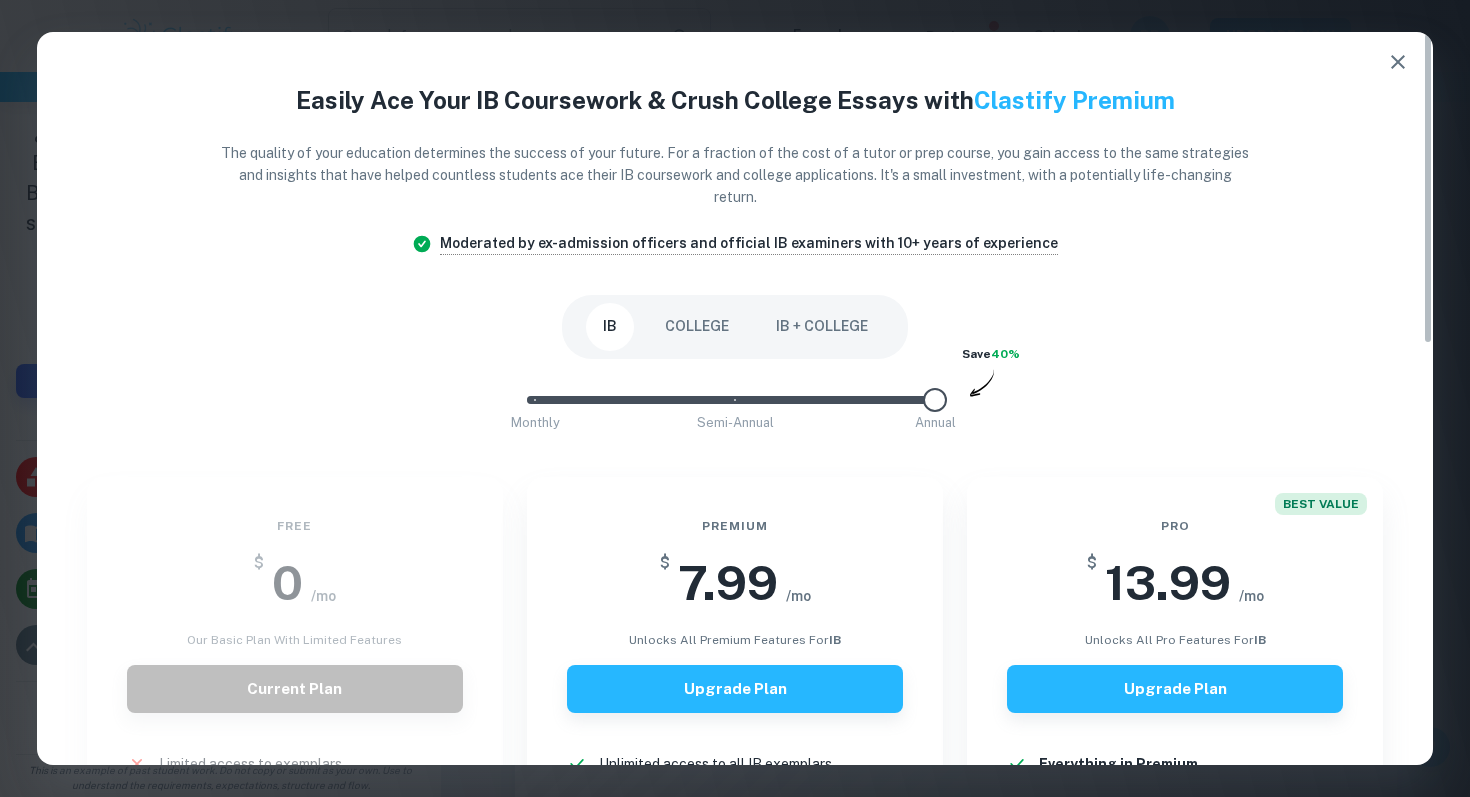type 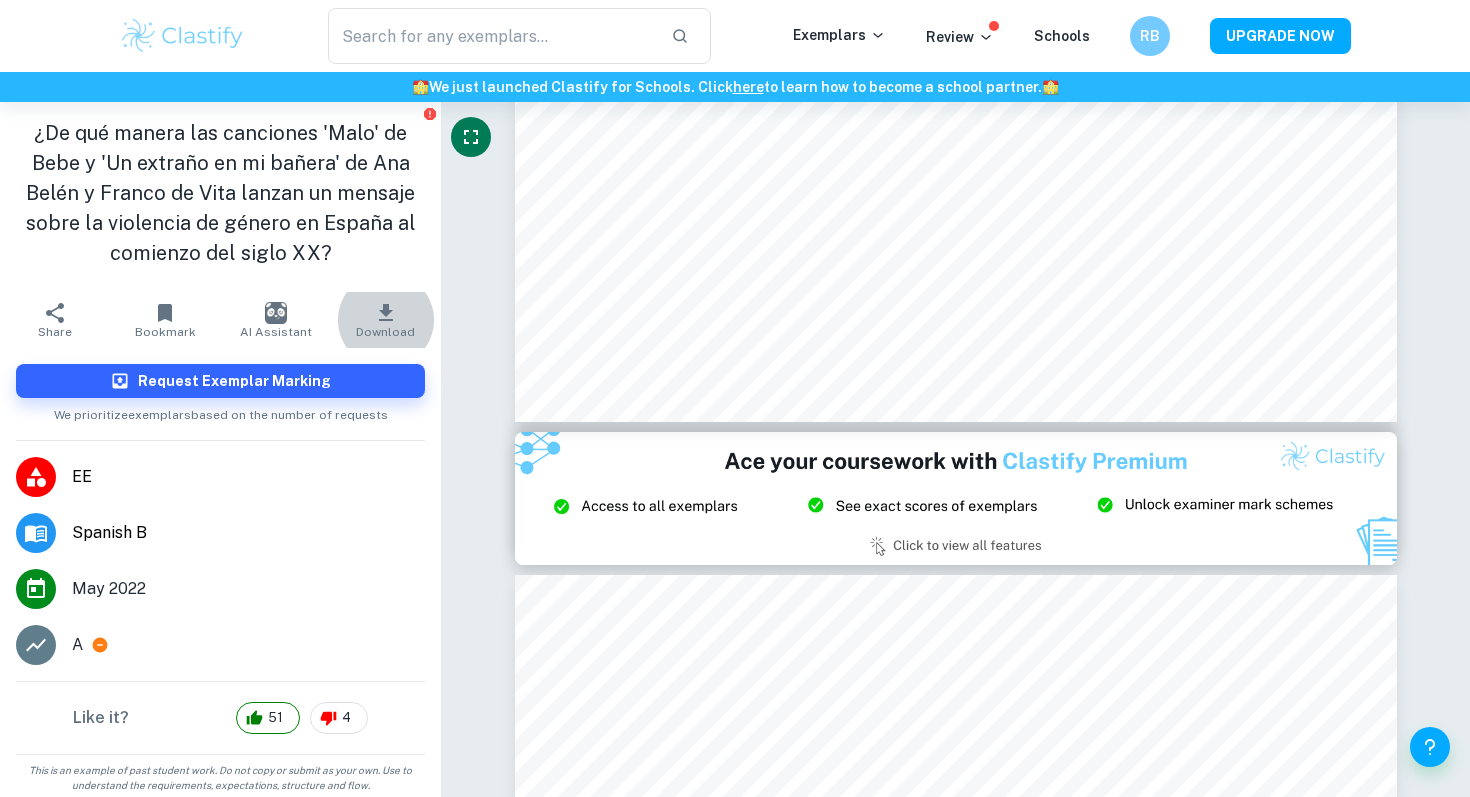 click 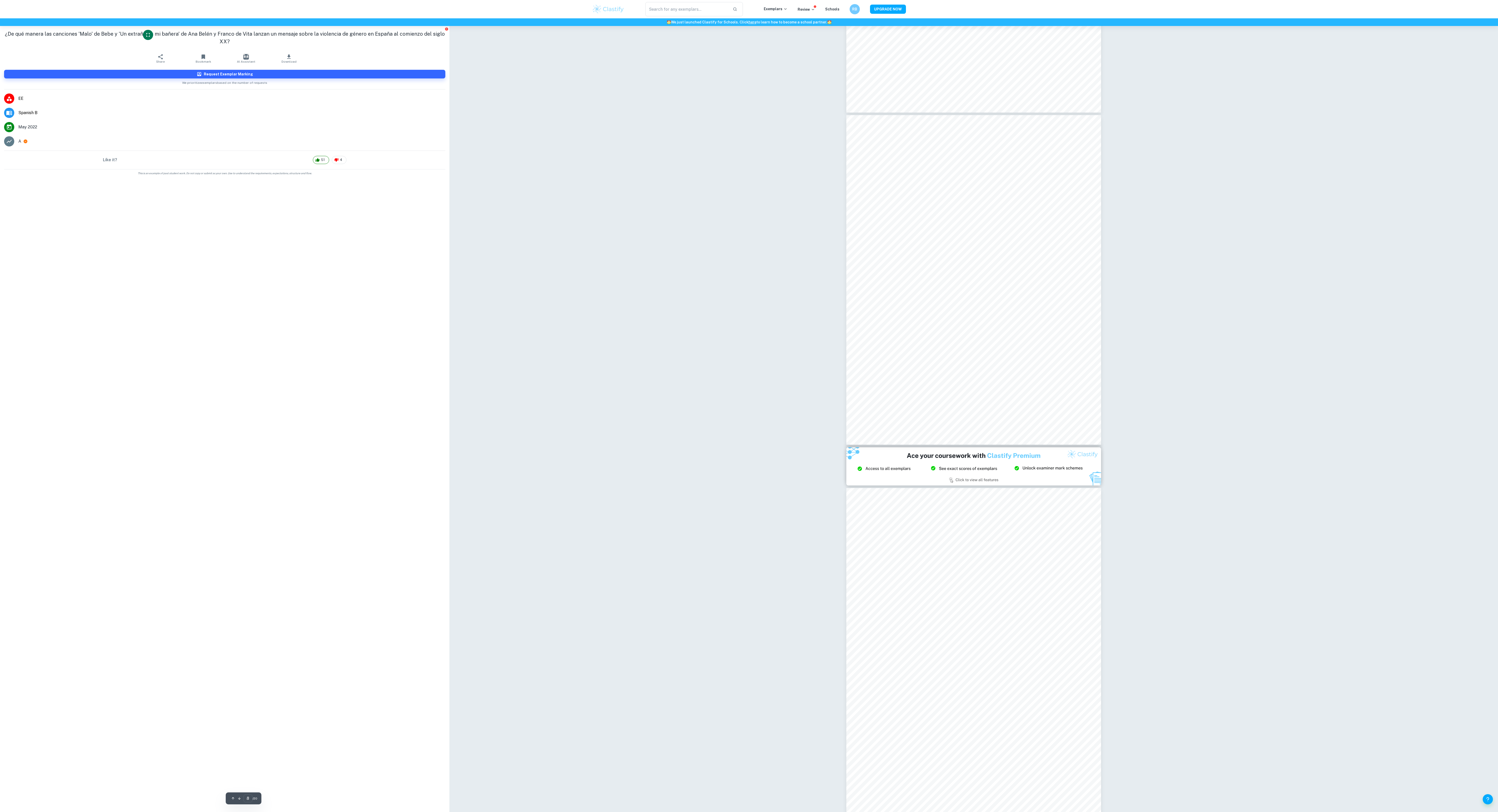 scroll, scrollTop: 1818, scrollLeft: 0, axis: vertical 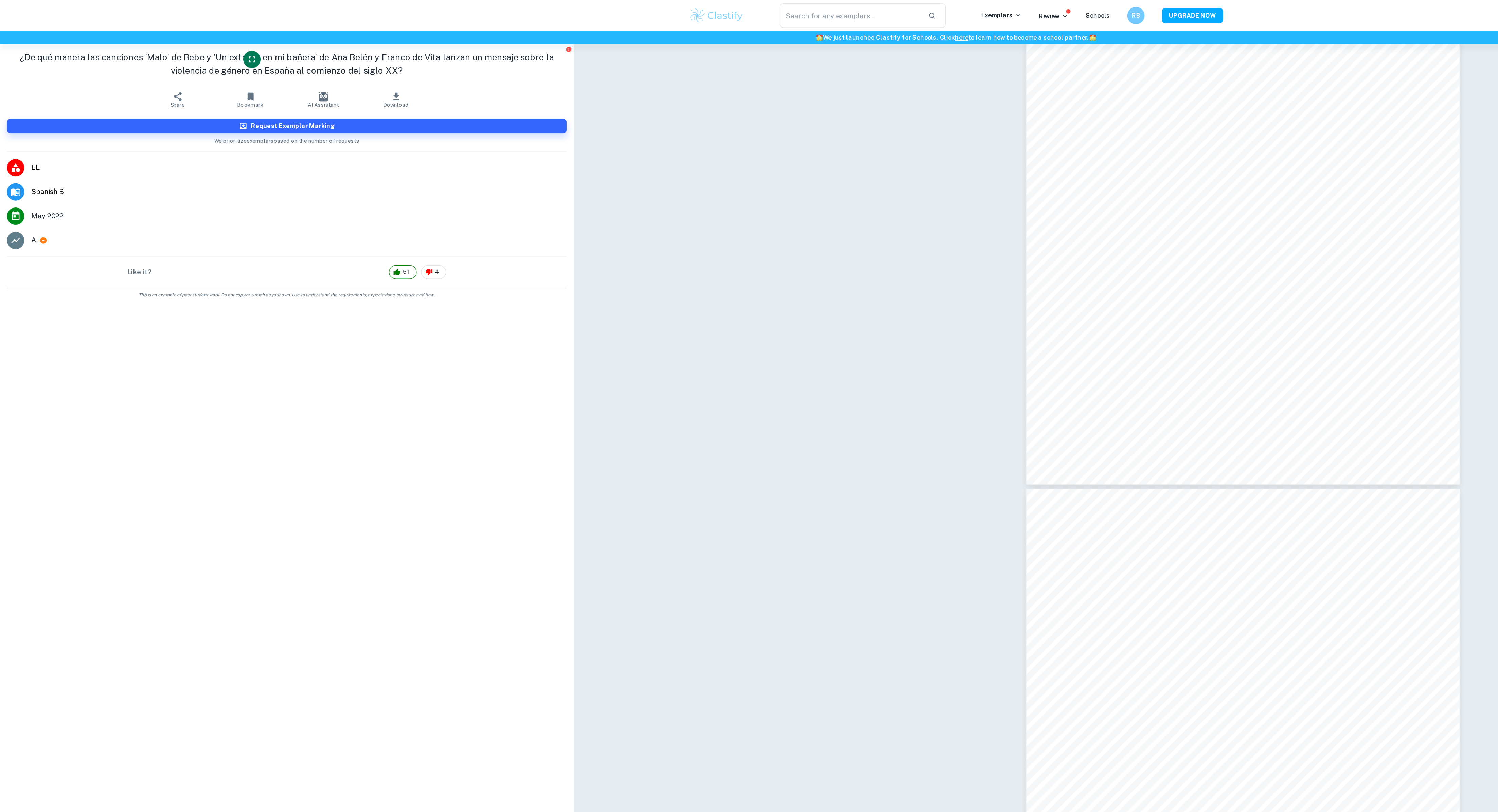 type on "6" 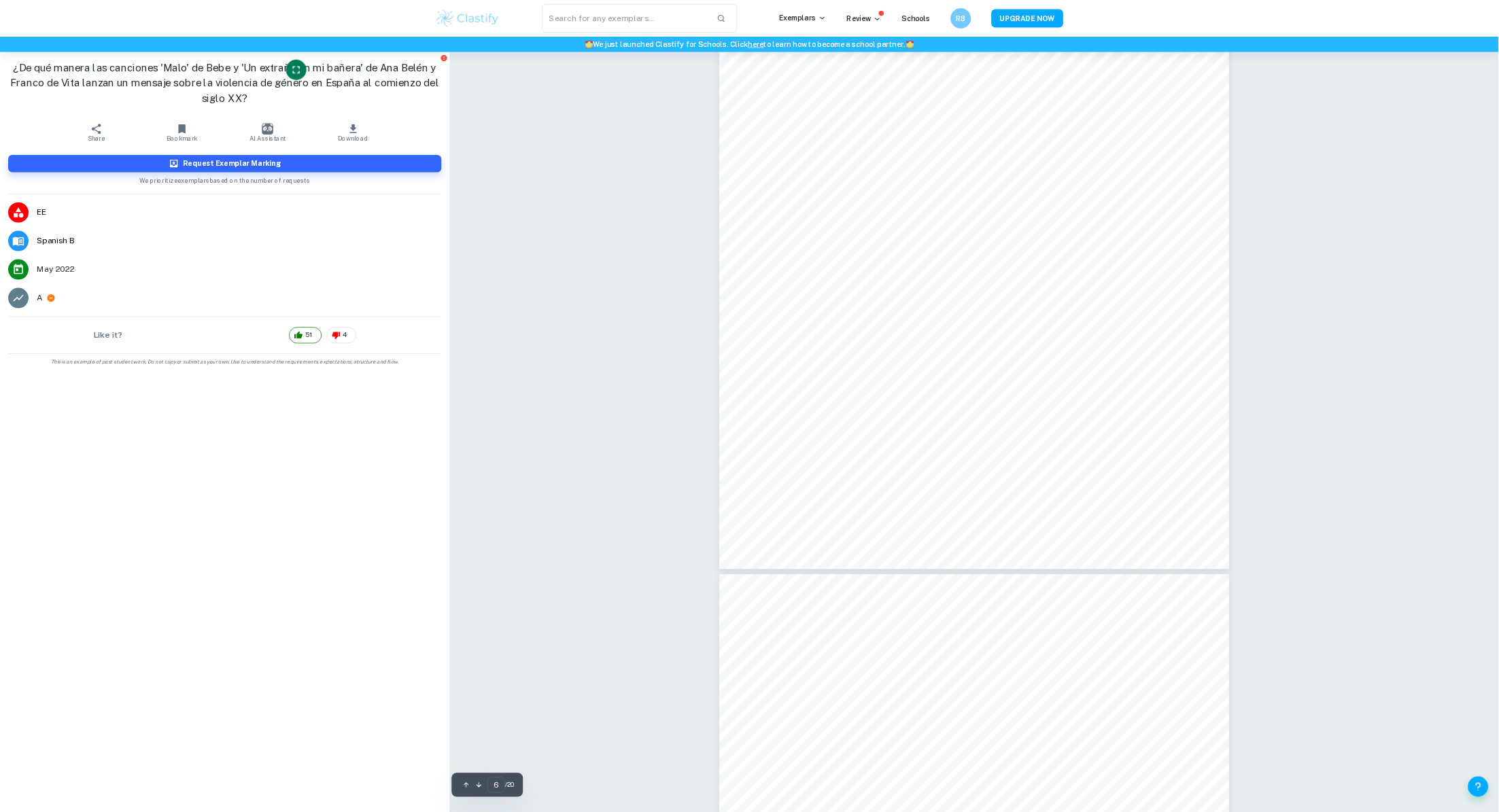 scroll, scrollTop: 4851, scrollLeft: 0, axis: vertical 